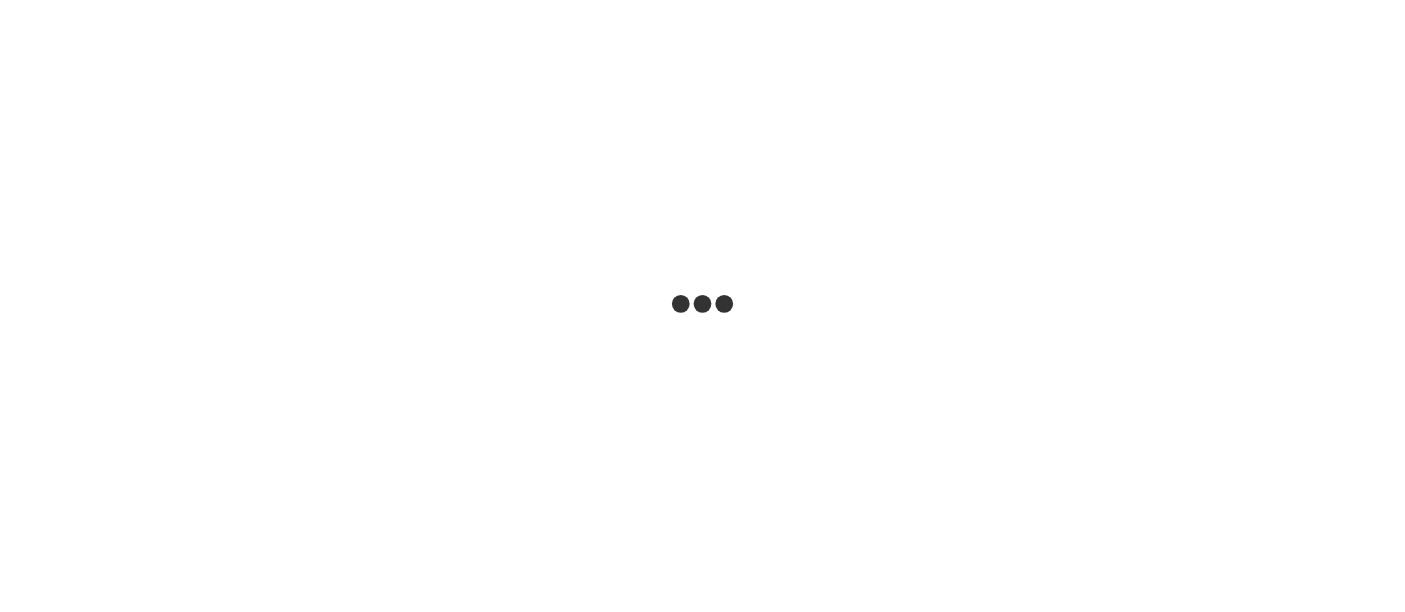 scroll, scrollTop: 0, scrollLeft: 0, axis: both 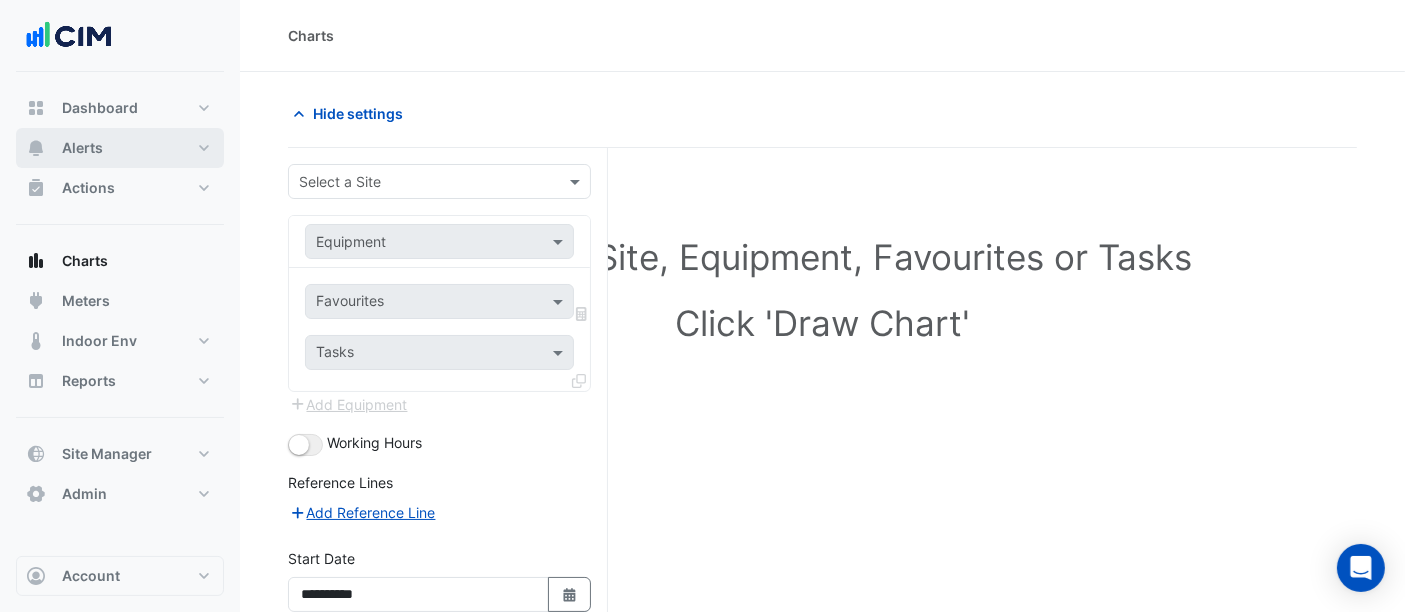 click on "Alerts" at bounding box center (82, 148) 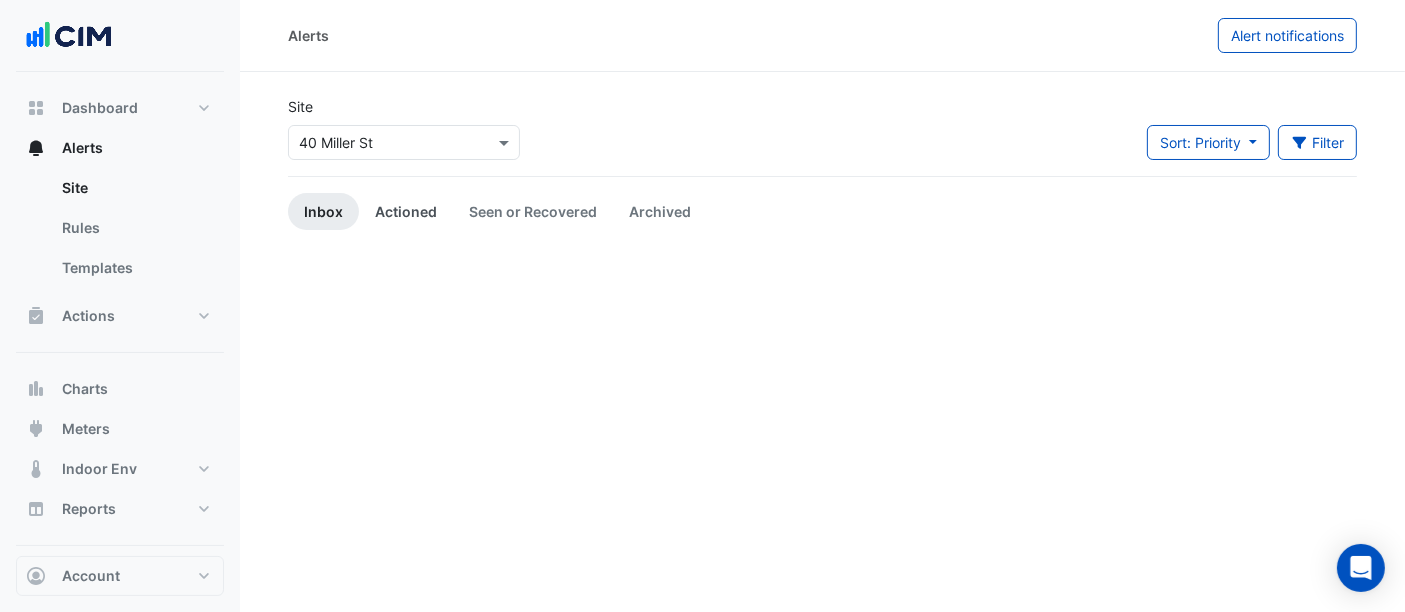 click on "Actioned" at bounding box center [406, 211] 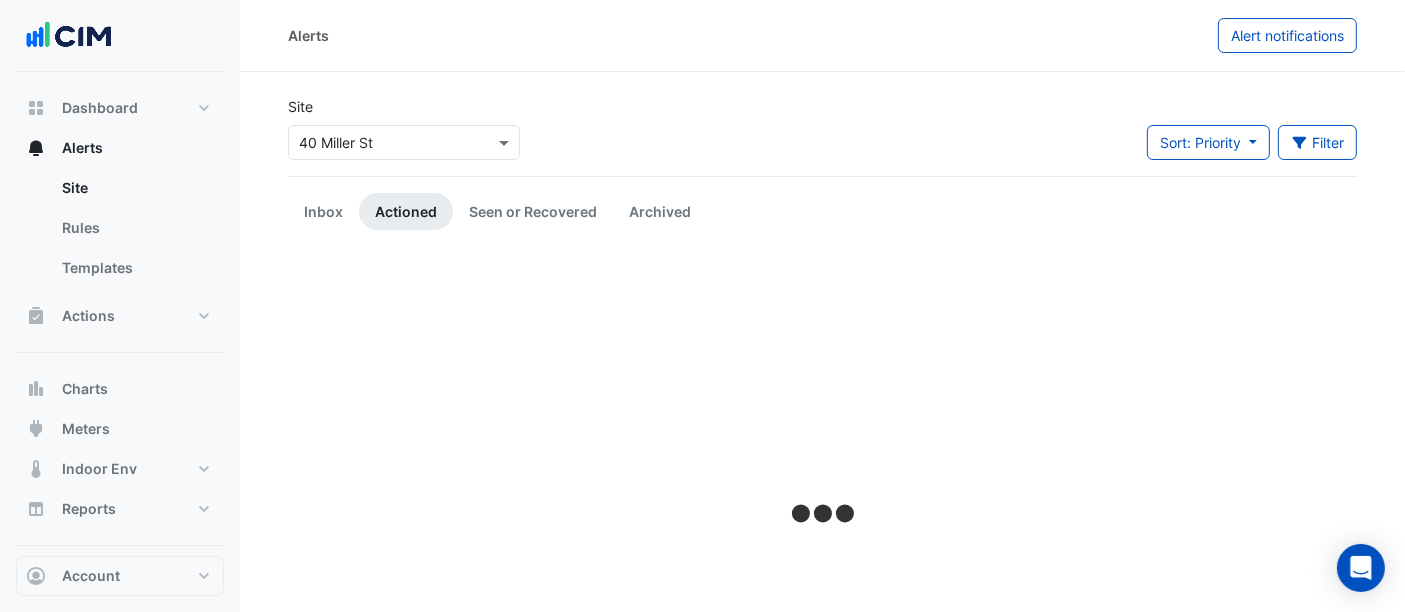 click at bounding box center [384, 143] 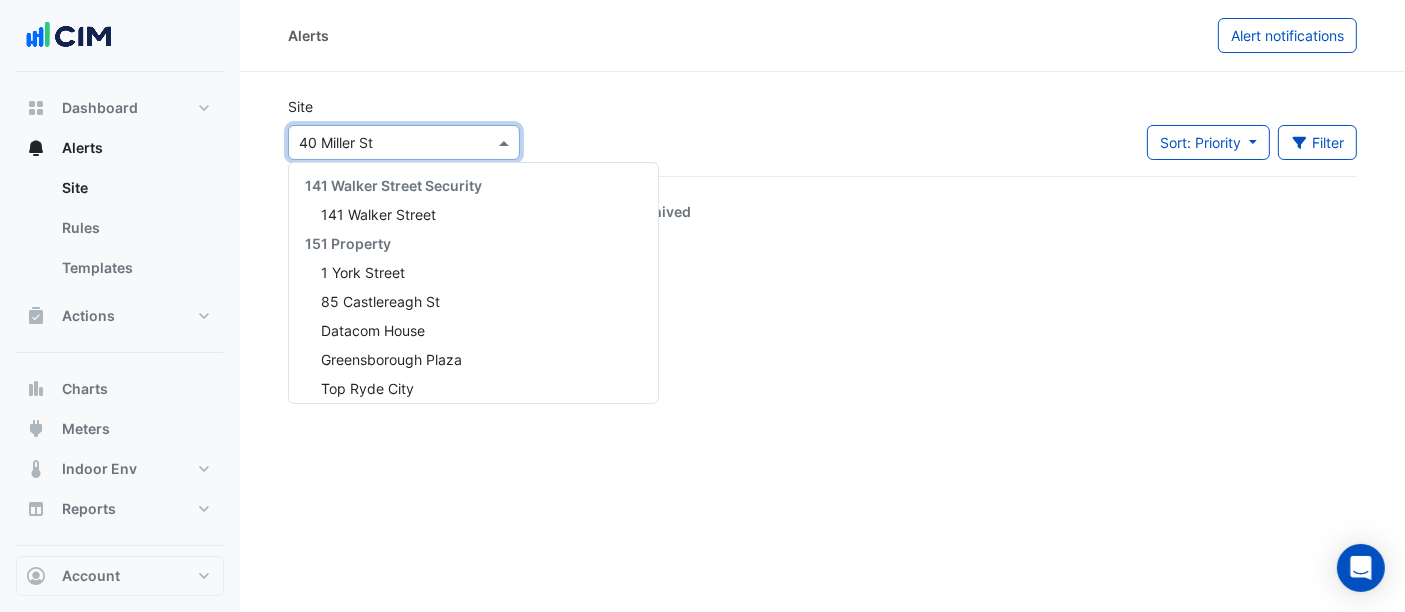scroll, scrollTop: 2906, scrollLeft: 0, axis: vertical 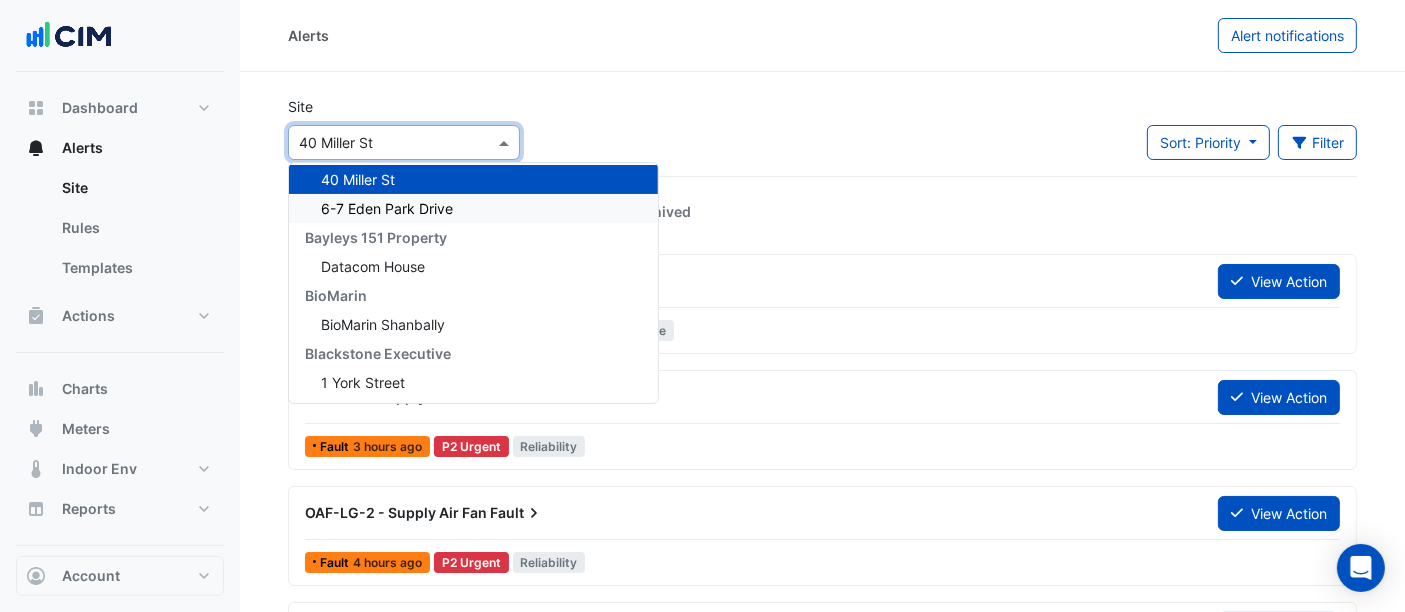 click on "Site
Select a Site × 40 Miller St 141 Walker Street Security 141 Walker Street 151 Property 1 York Street 85 Castlereagh St Datacom House Greensborough Plaza Top Ryde City 1Circle Hyperdome Robina Town Centre 24x7 130 Lonsdale Street Adare Manor Analog Devices (ERDC) Analog Devices Main Site BioMarin Shanbally DELL Technologies (Ovens) Dell Technologies (Raheen) Gilead Sciences  Immigration Museum Janssen Biologics Janssen Pharma Cork Melbourne Museum Merribek Annexe Museums Discovery Centre National Library of Australia Scienceworks Vision Care Main Site Jacksonville Vision Care Main Site Limerick Vision Care R&D Jacksonville  Voco Gold Coast 333 George Concierge 333 George Street ADP Consulting 11-33 Exhibition Street Canberra Centre Eastland Watergardens Town Centre Adare Manor Adare Manor Aidan Lamberth FM 200 Creek Street 340 Adelaide Street 399 Lonsdale Street Analog Devices Analog Devices (ERDC) Analog Devices Main Site Aramark 35 Shelbourne Road Horgan's Quay Linn Dubh" 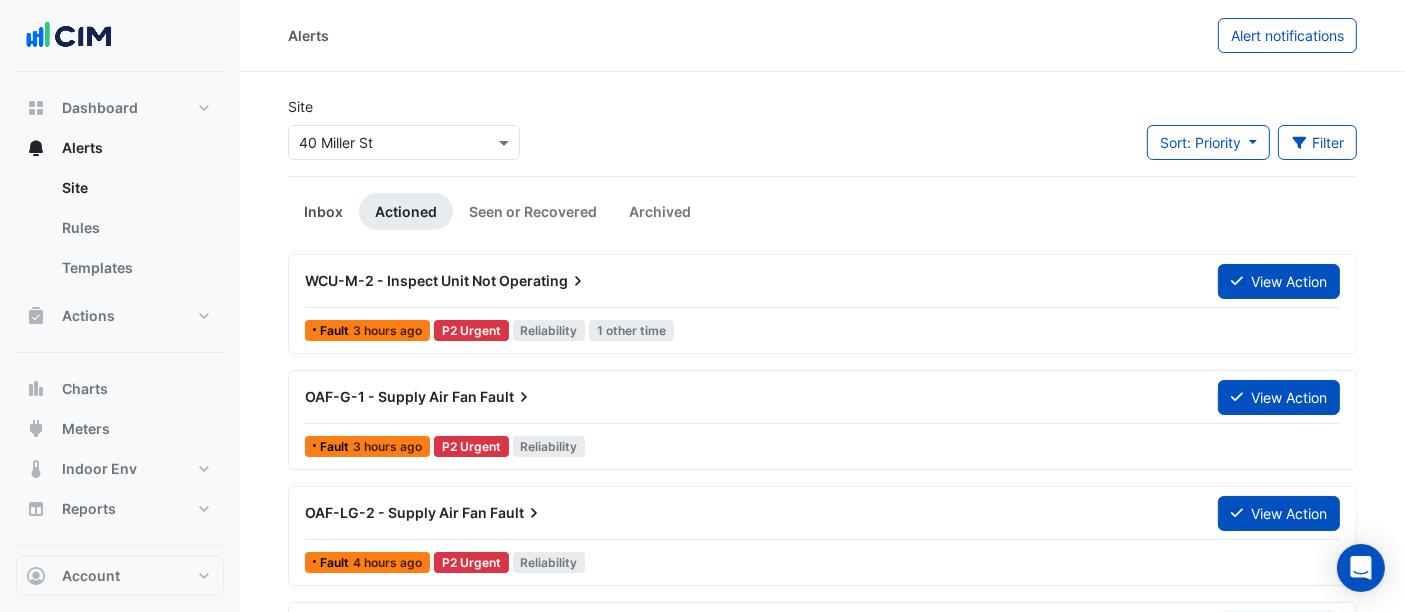 click on "Inbox" at bounding box center (323, 211) 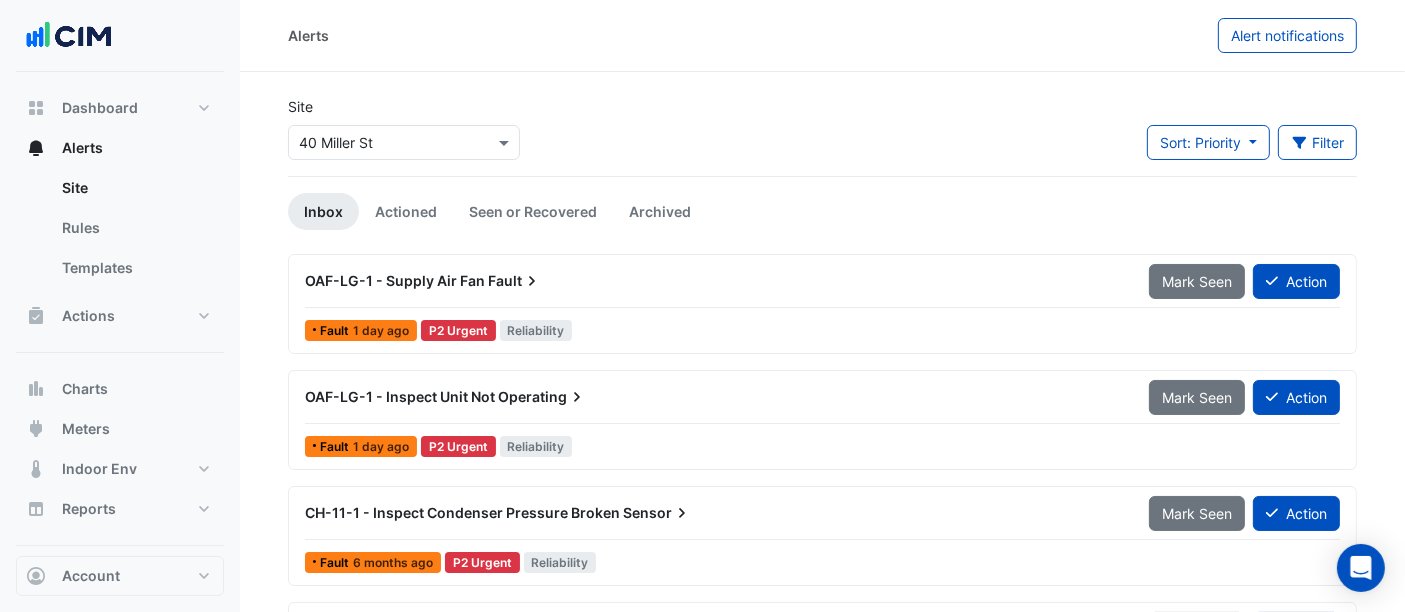 click on "Select a Site × 40 Miller St" at bounding box center (404, 142) 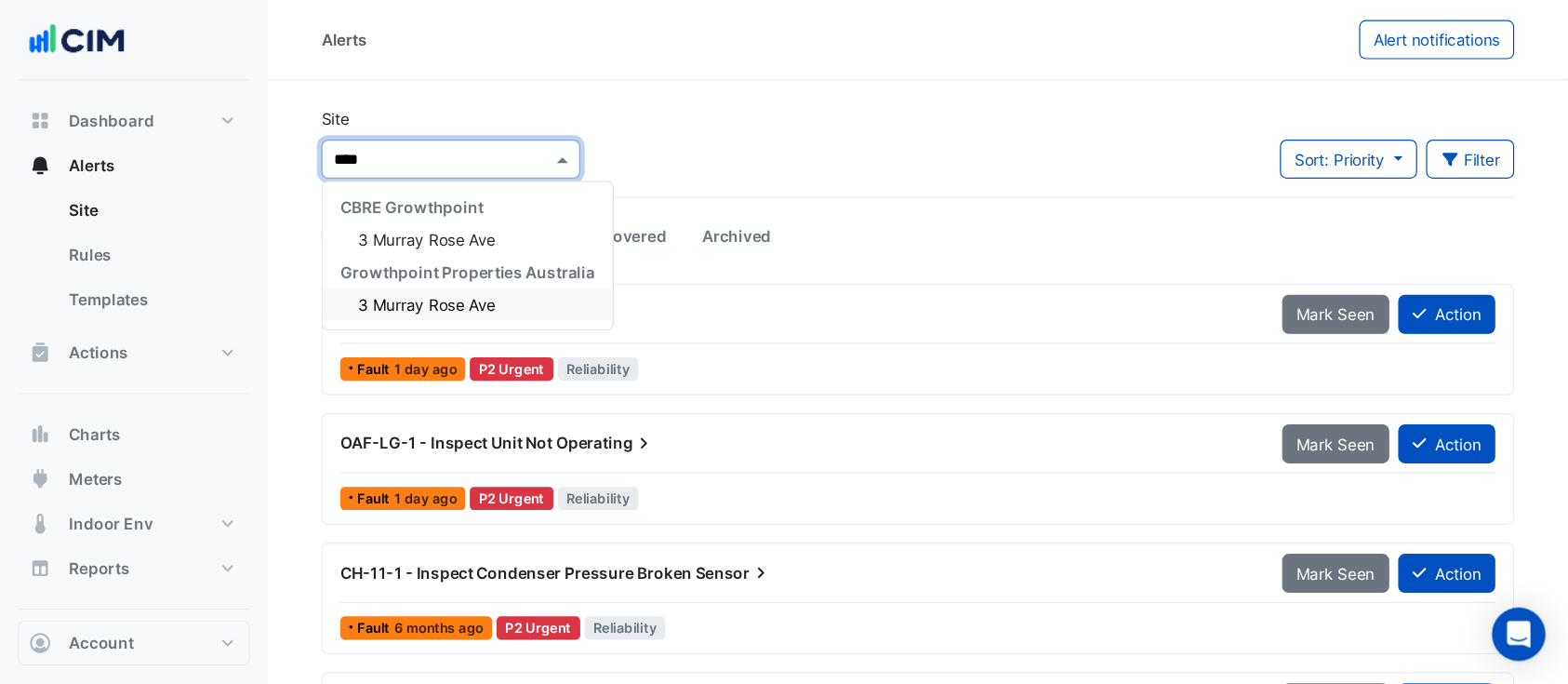 scroll, scrollTop: 0, scrollLeft: 0, axis: both 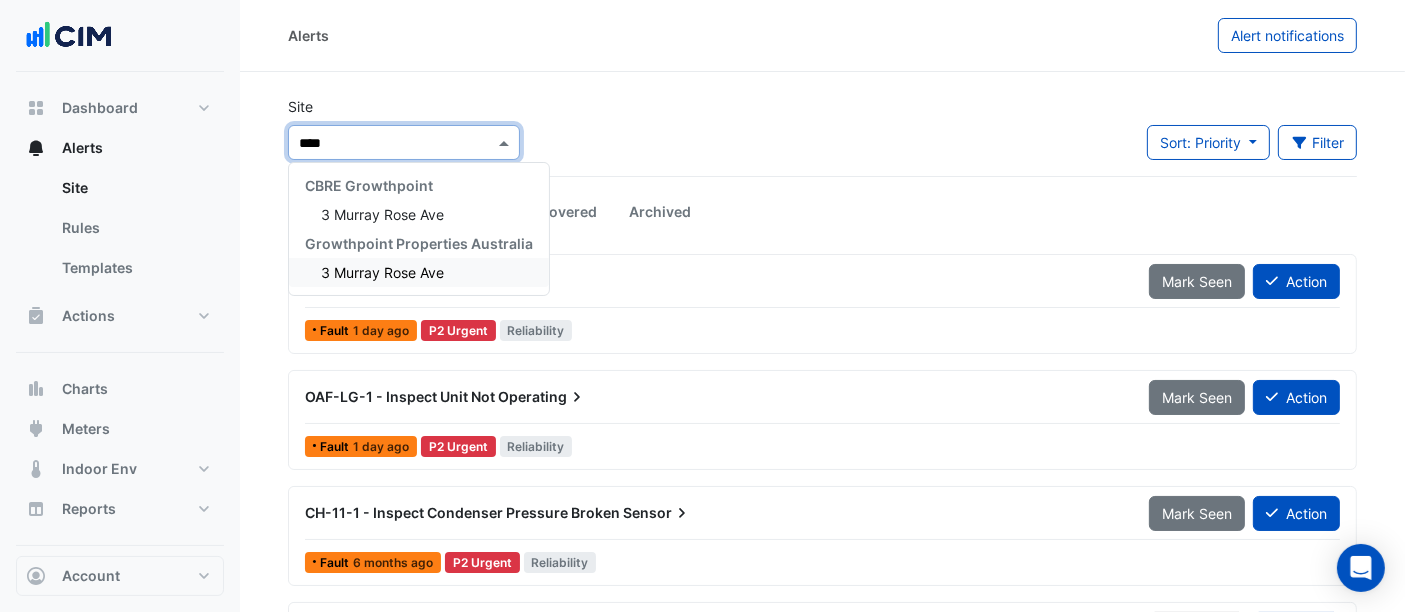 type on "*****" 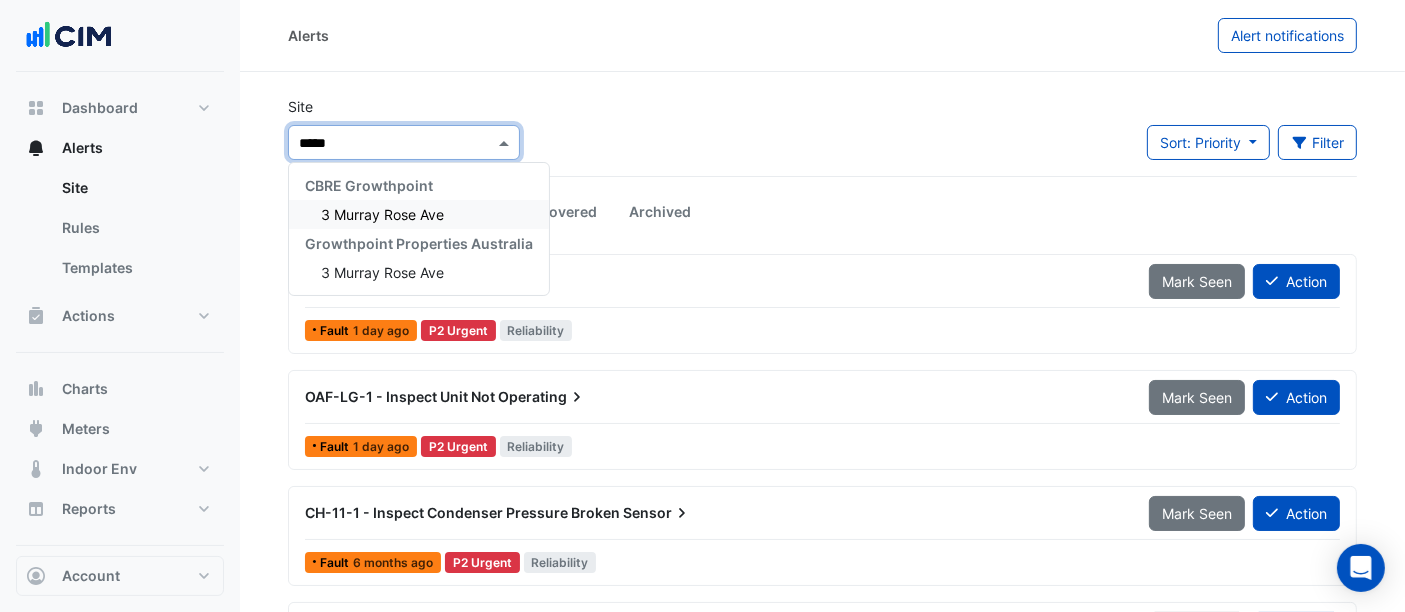 type 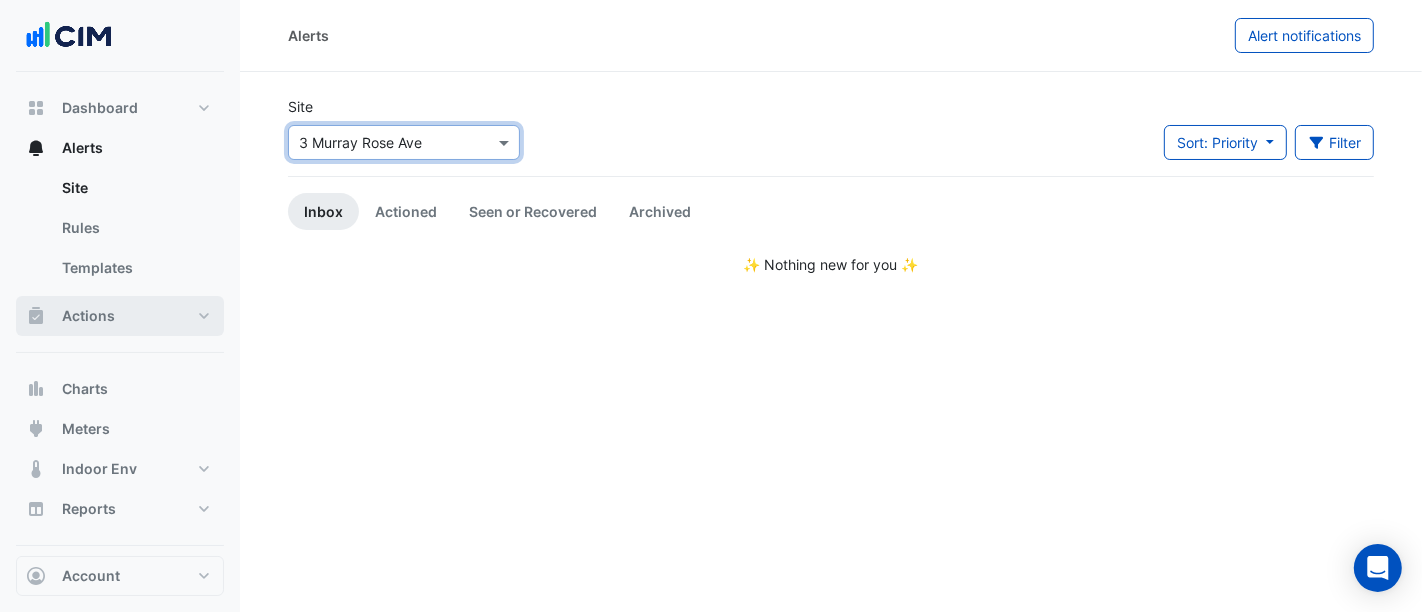 click on "Actions" at bounding box center [120, 316] 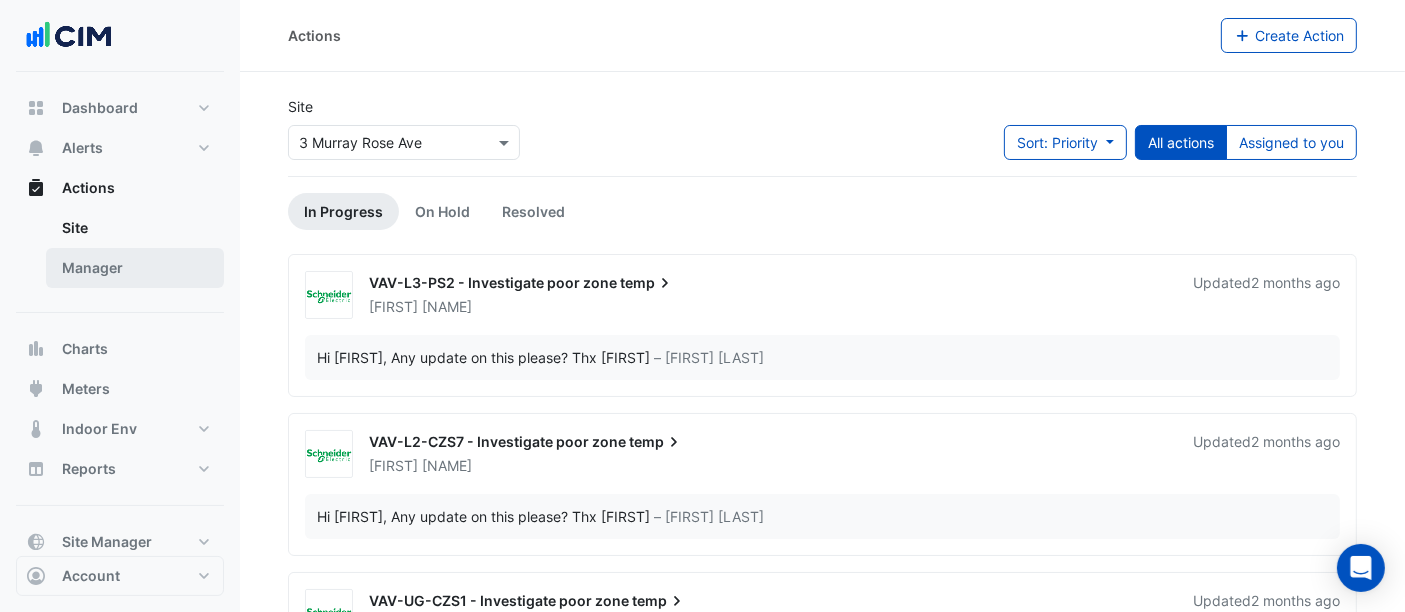 click on "Manager" at bounding box center (135, 268) 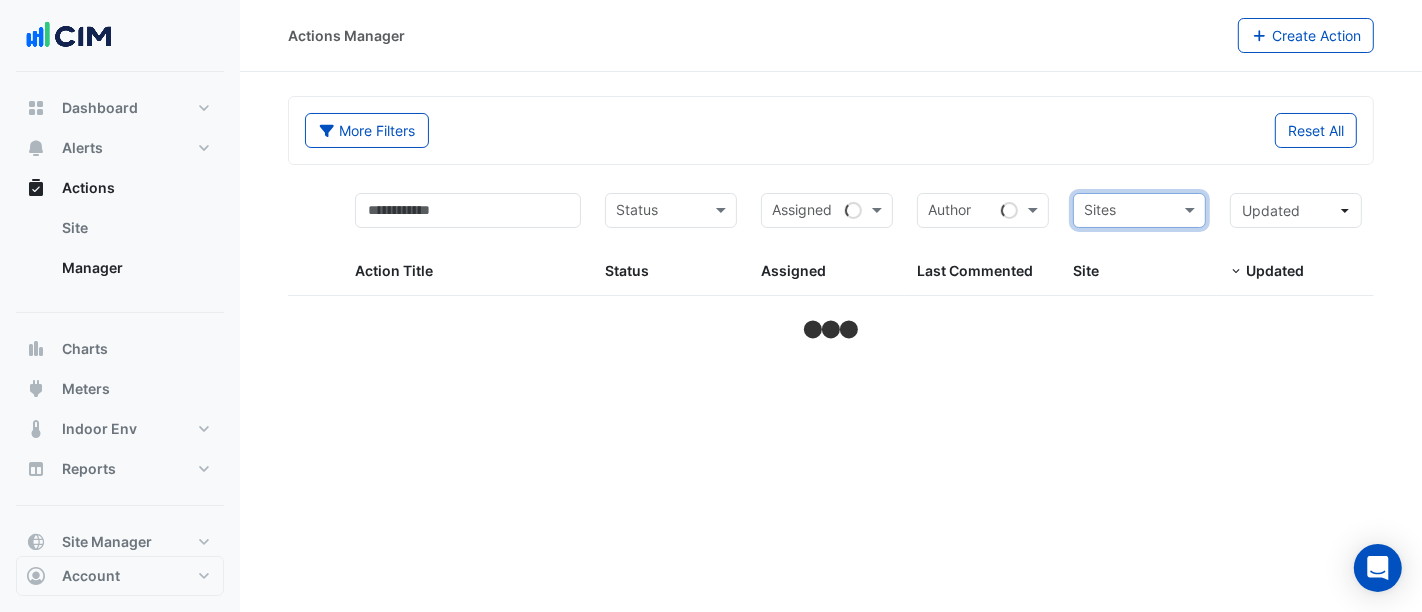click at bounding box center [1127, 212] 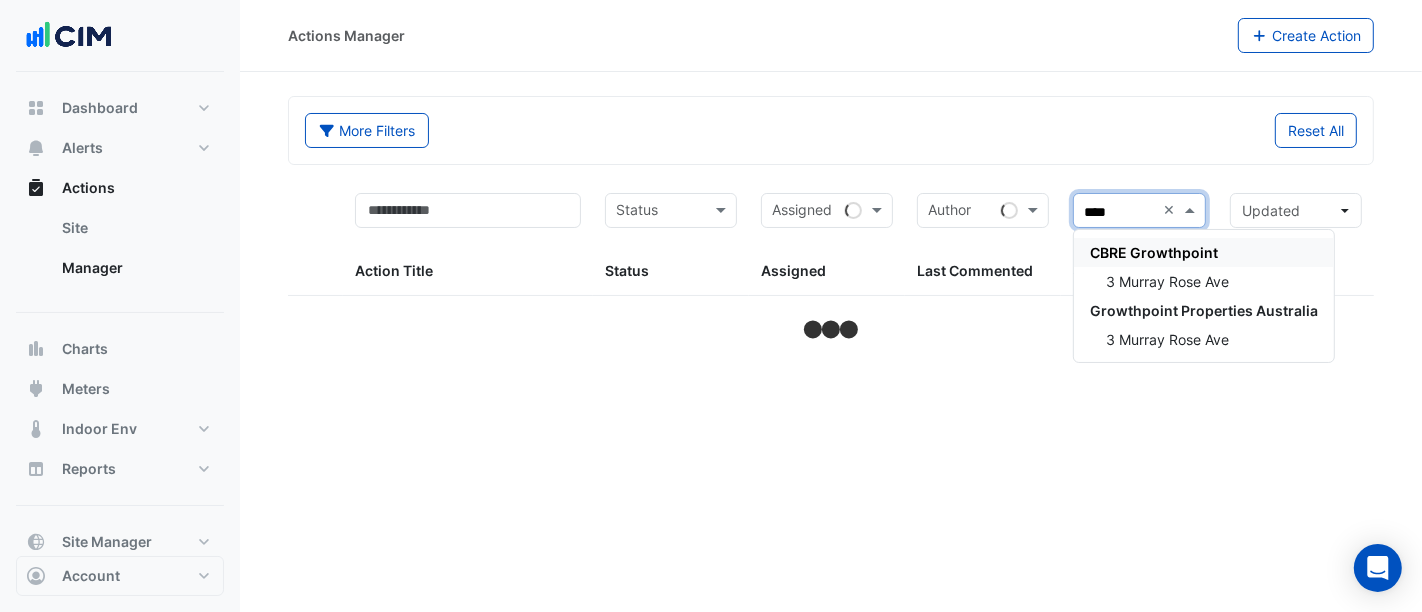 type on "*****" 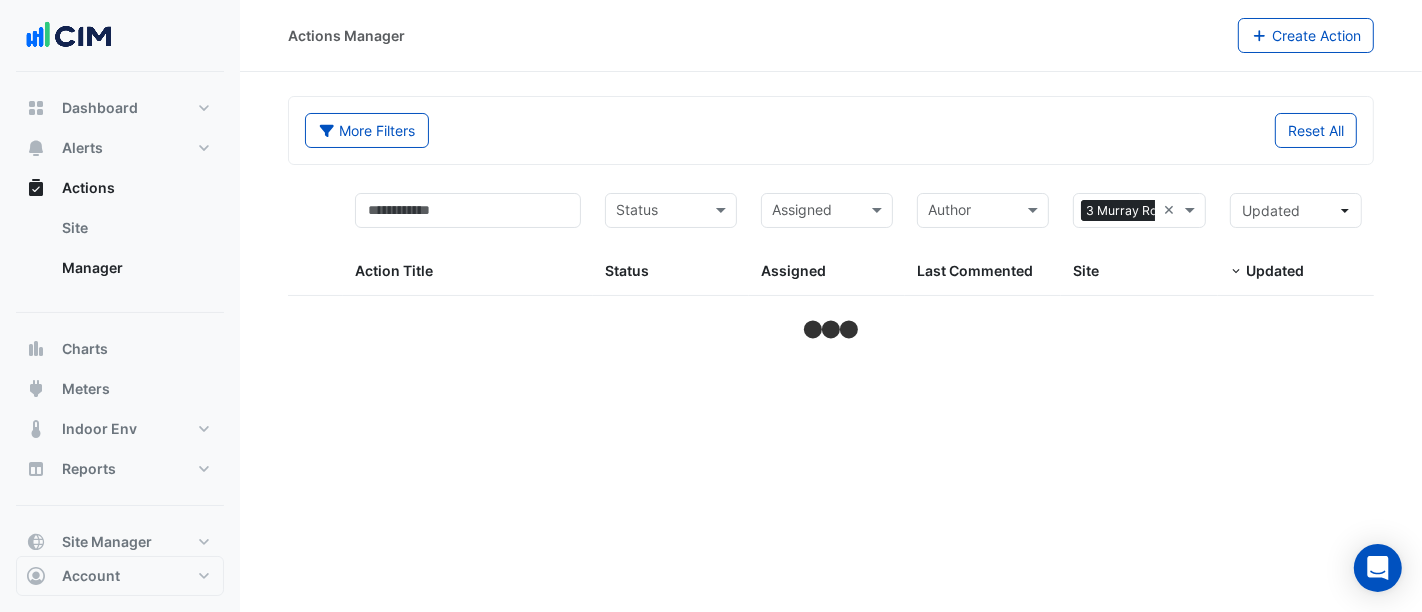 select on "**" 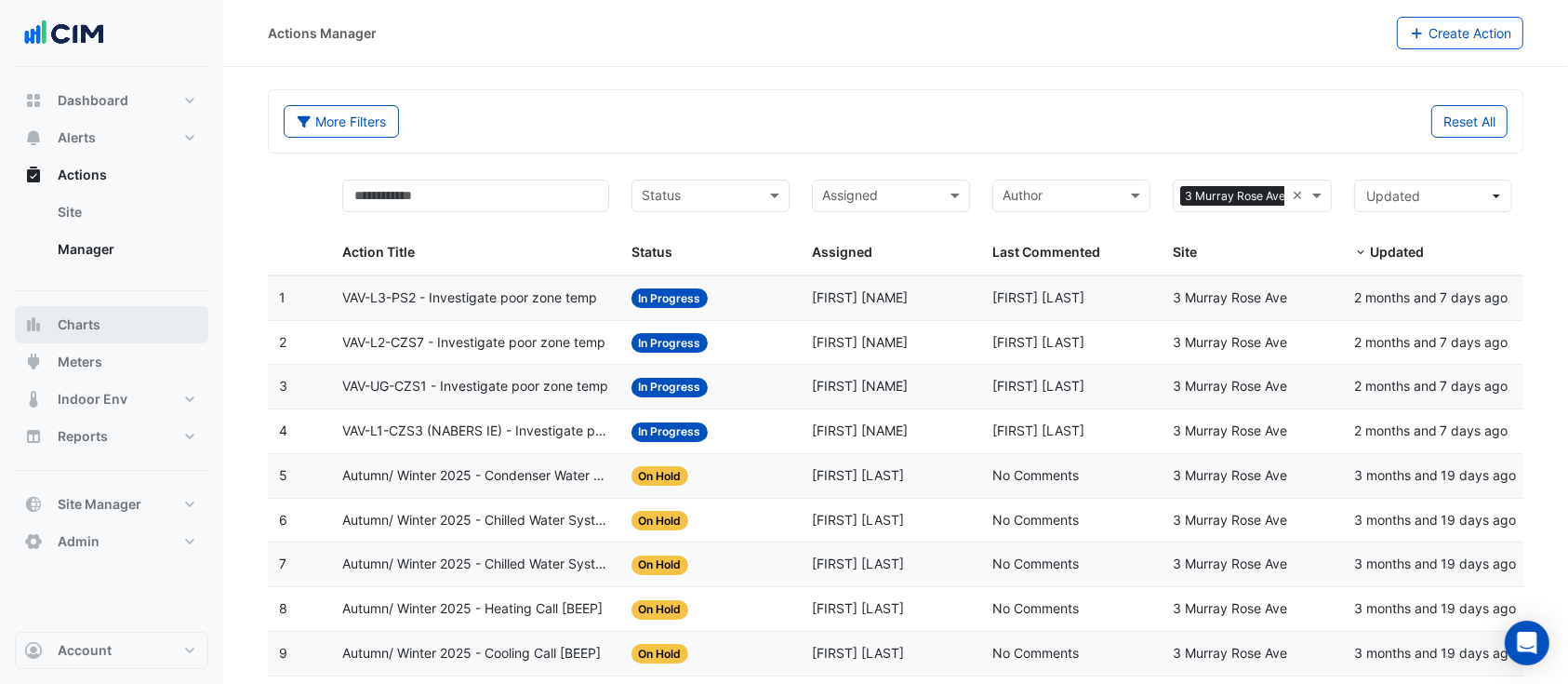 click on "Charts" at bounding box center (112, 325) 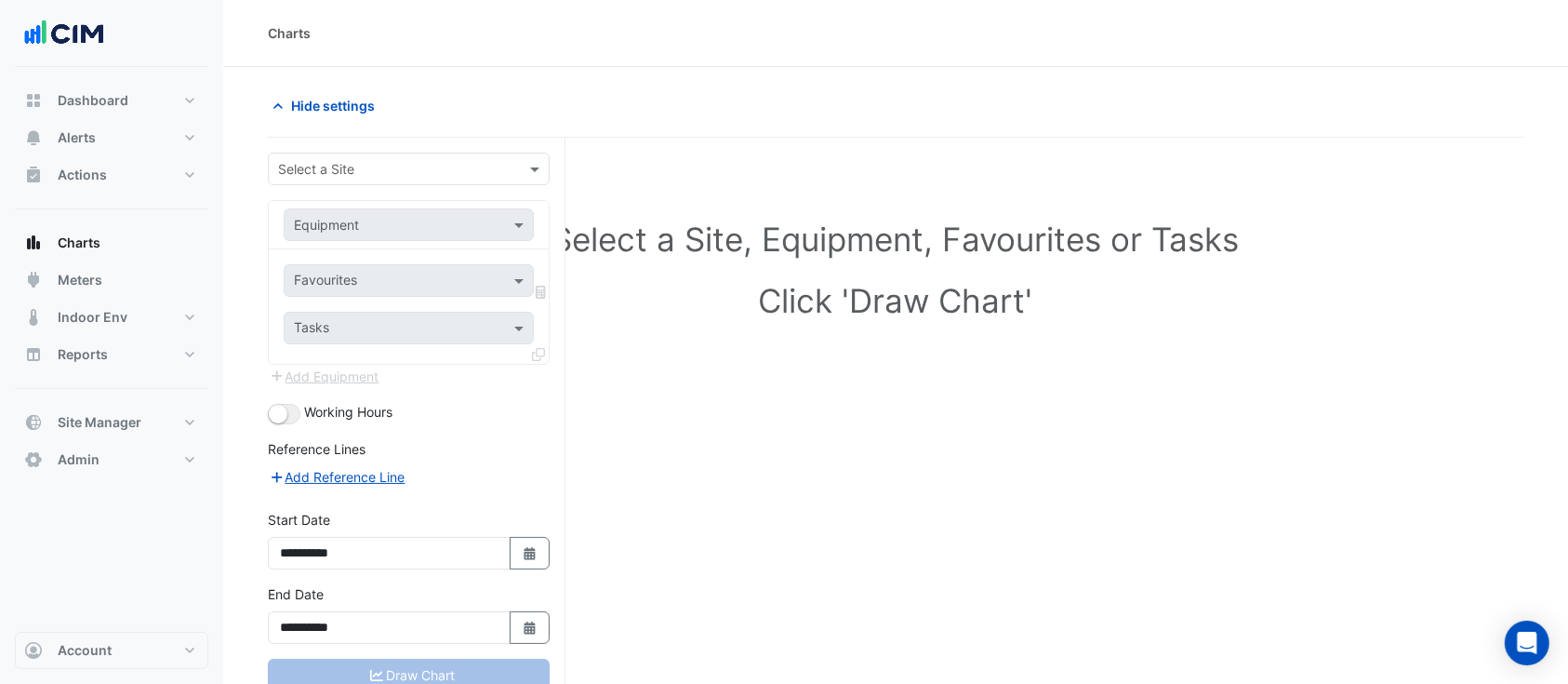click on "Select a Site" at bounding box center (408, 168) 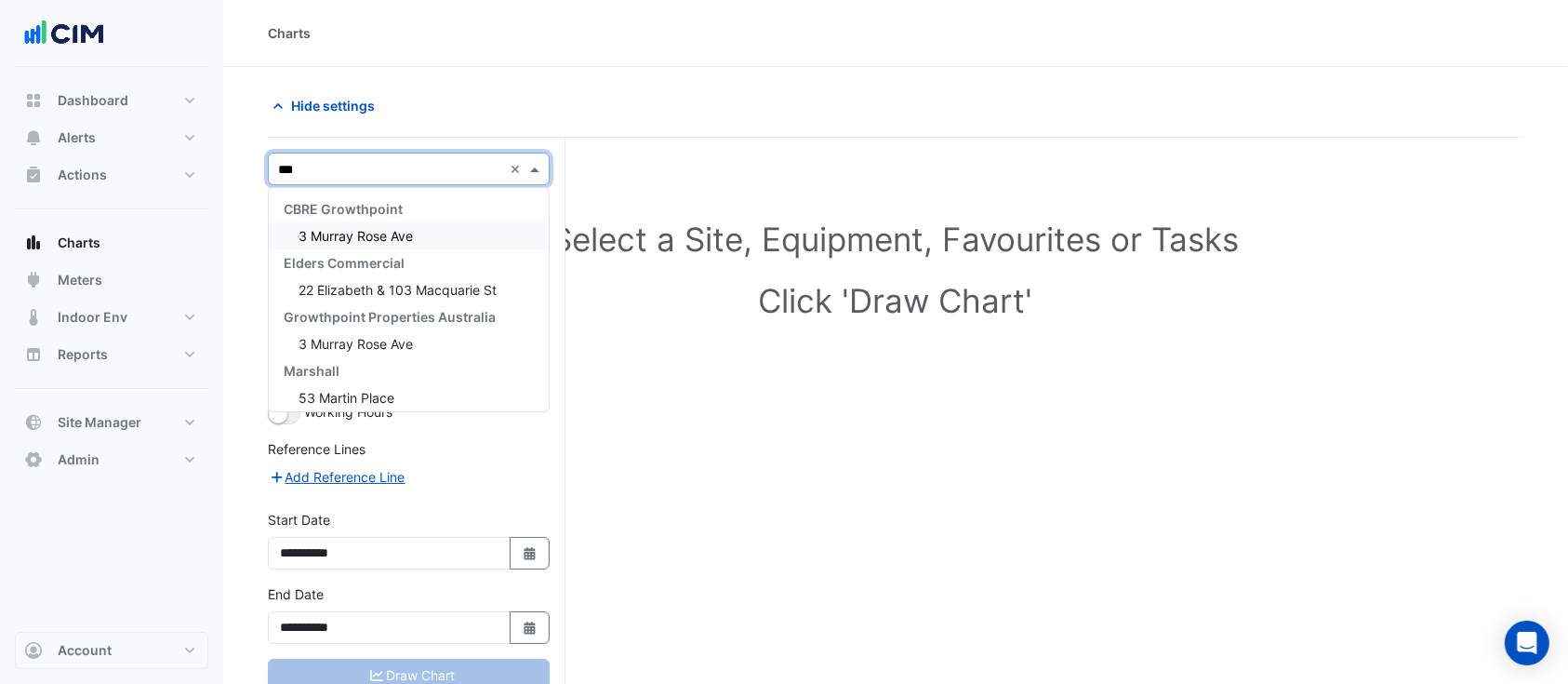 type on "****" 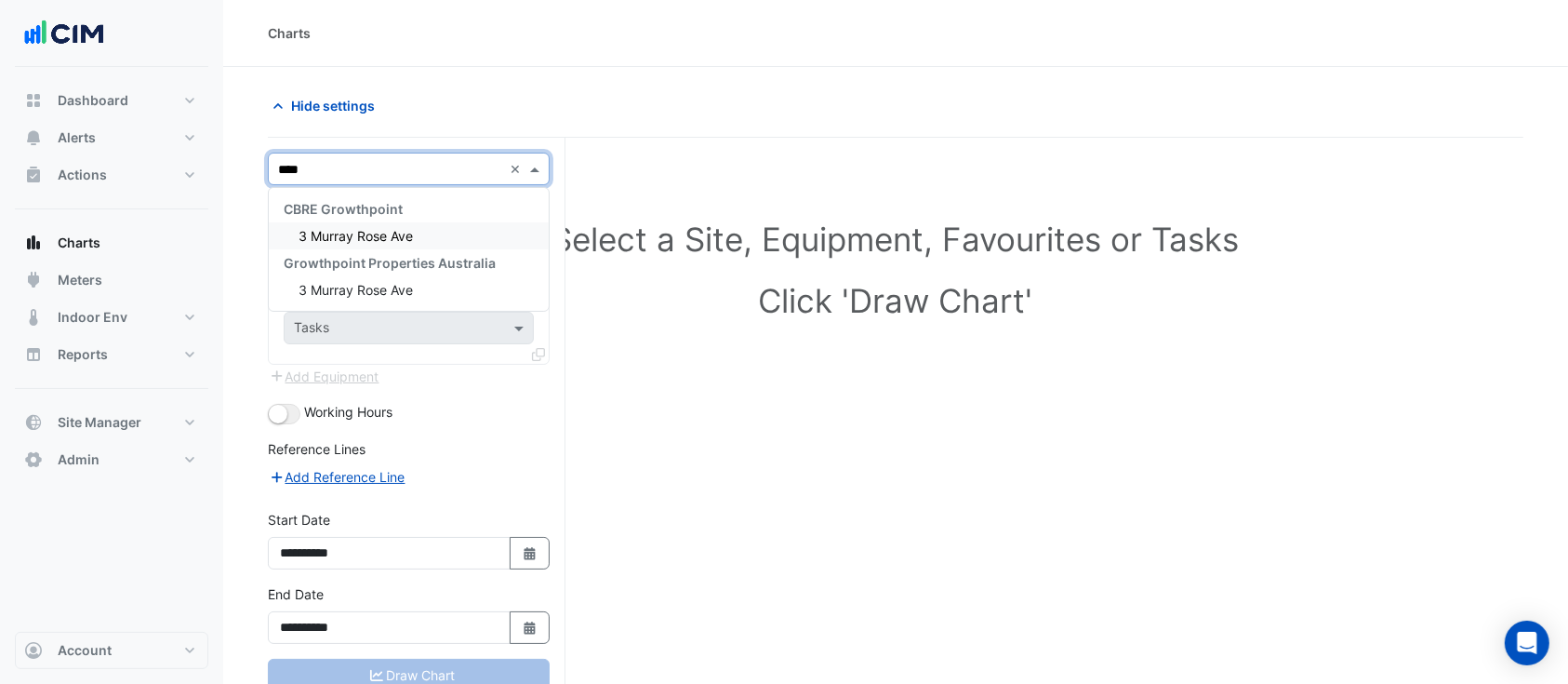 click on "3 Murray Rose Ave" at bounding box center (355, 235) 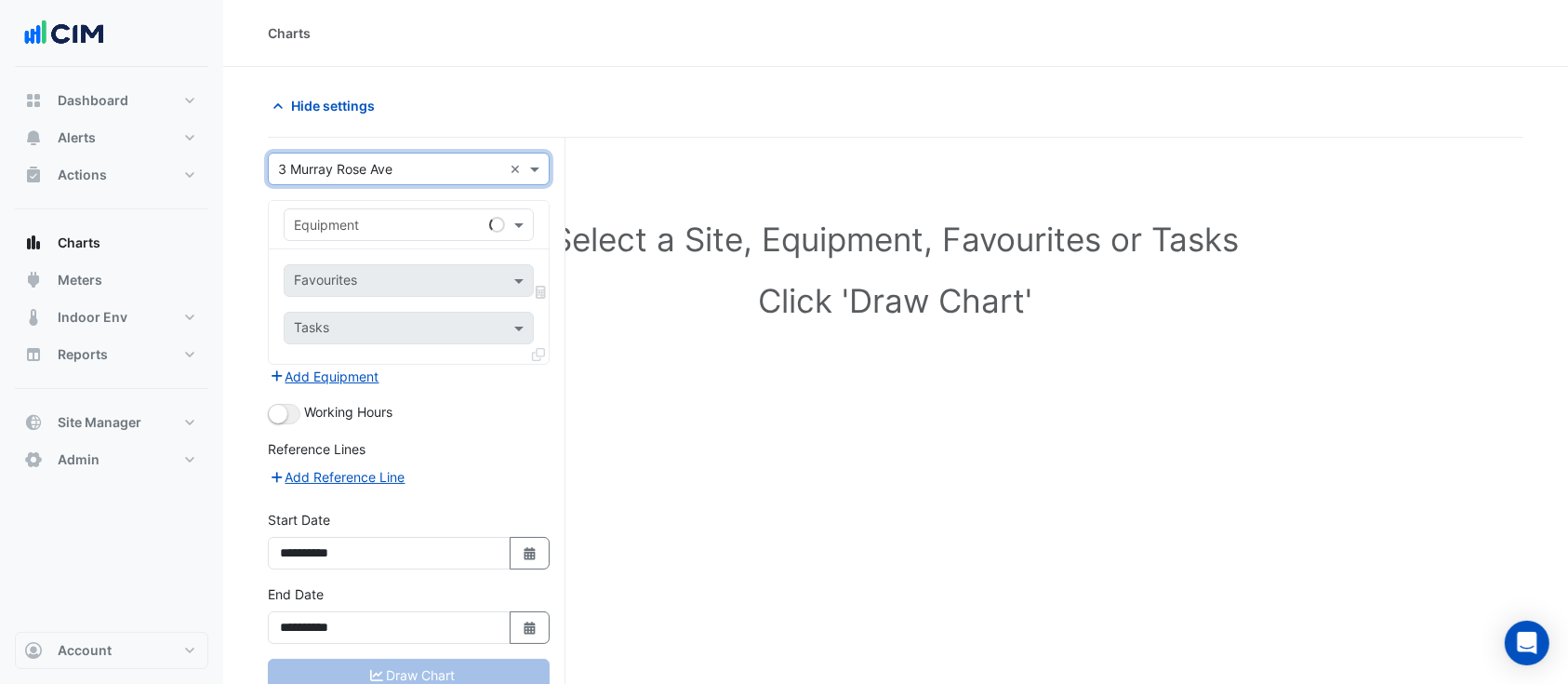 click at bounding box center (390, 225) 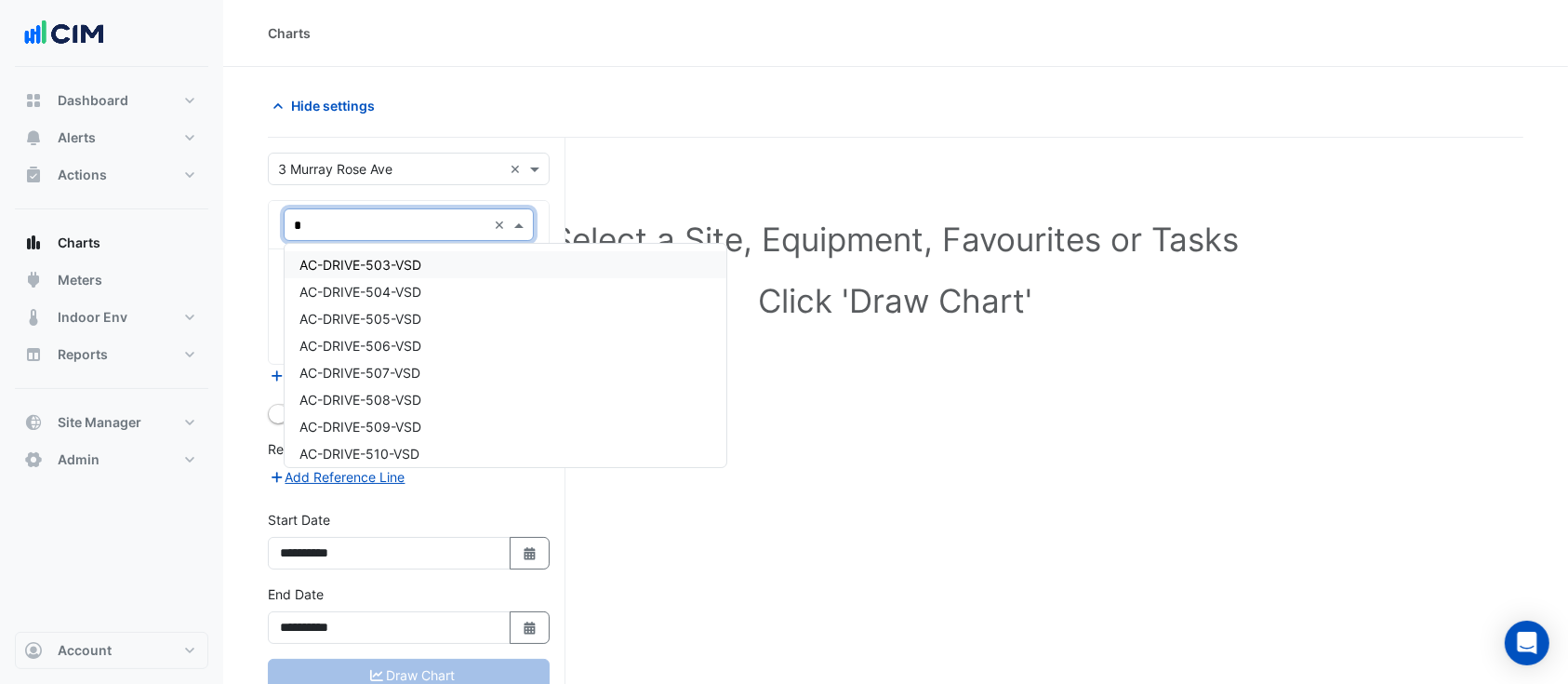 type on "**" 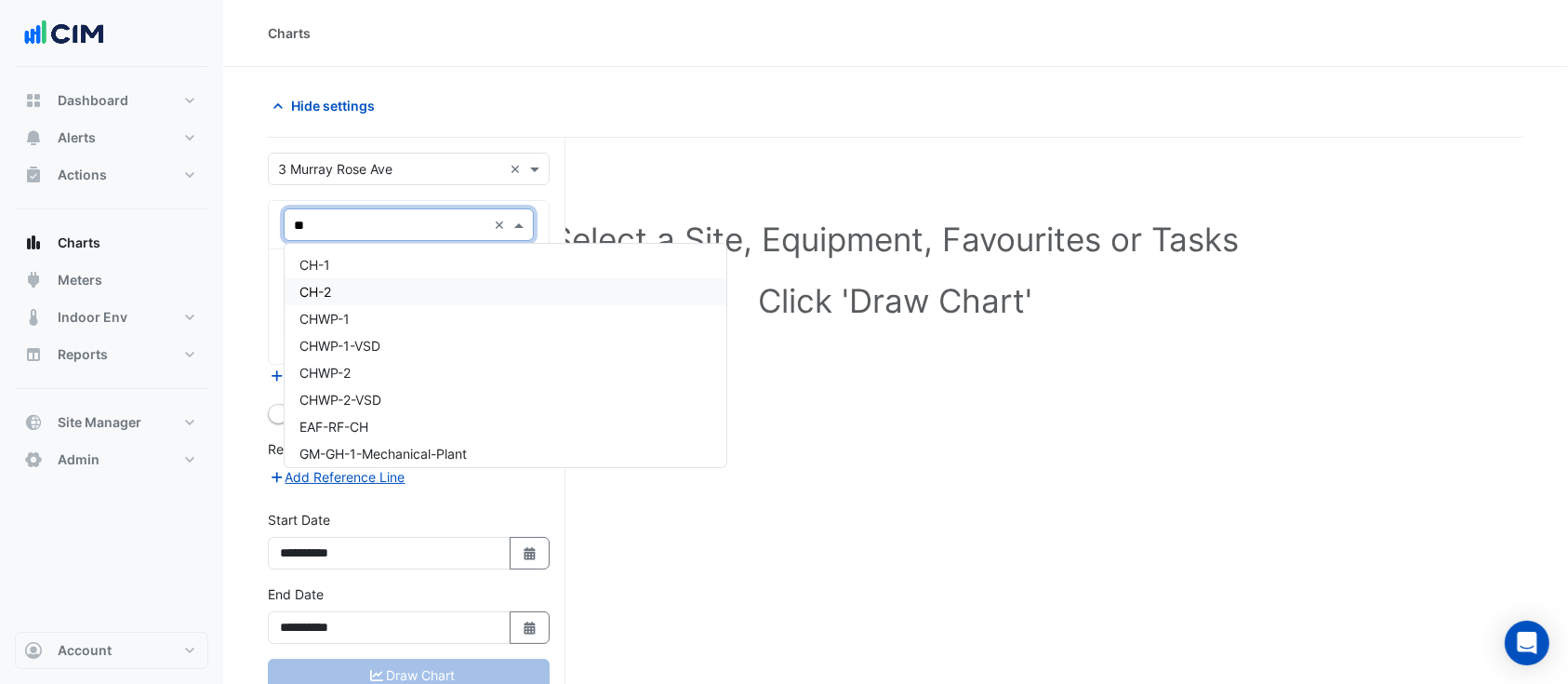 click on "CH-2" at bounding box center [505, 291] 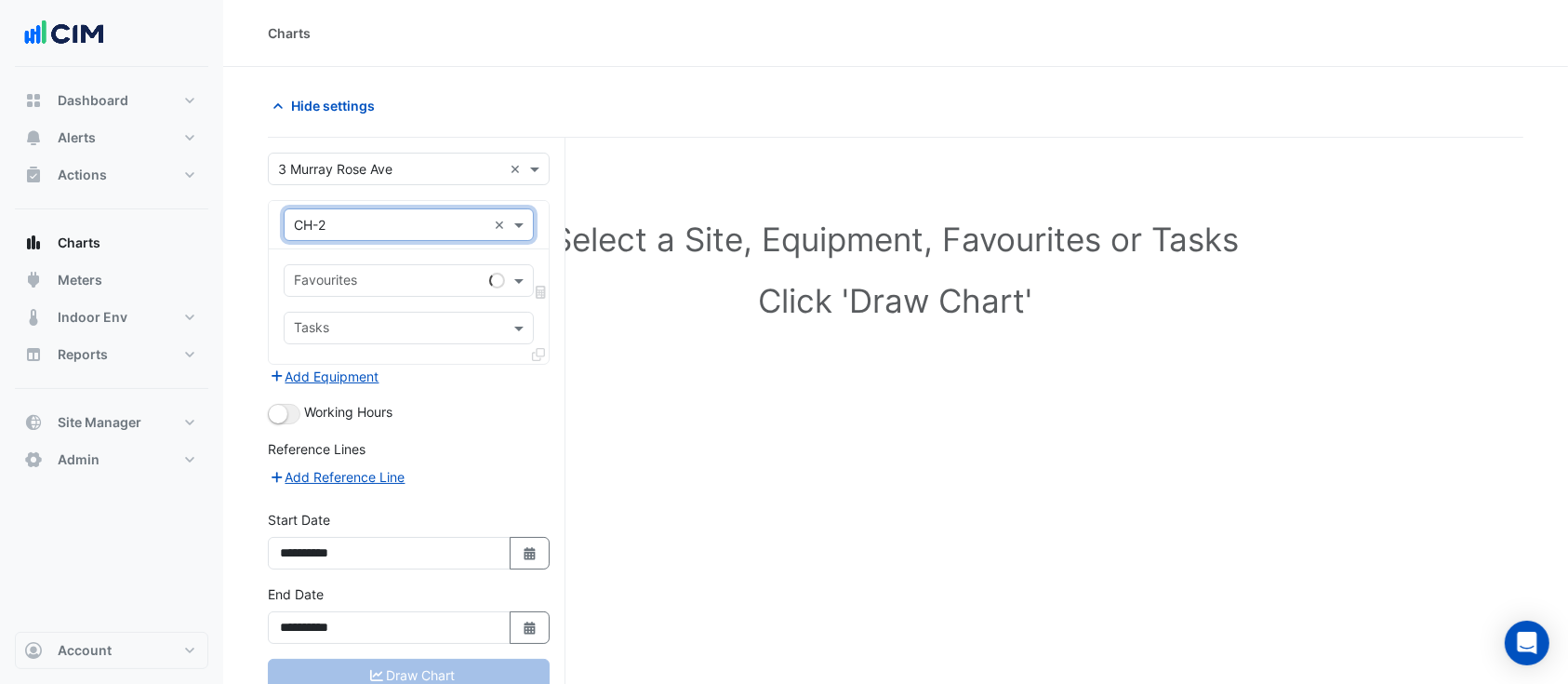 click at bounding box center [388, 282] 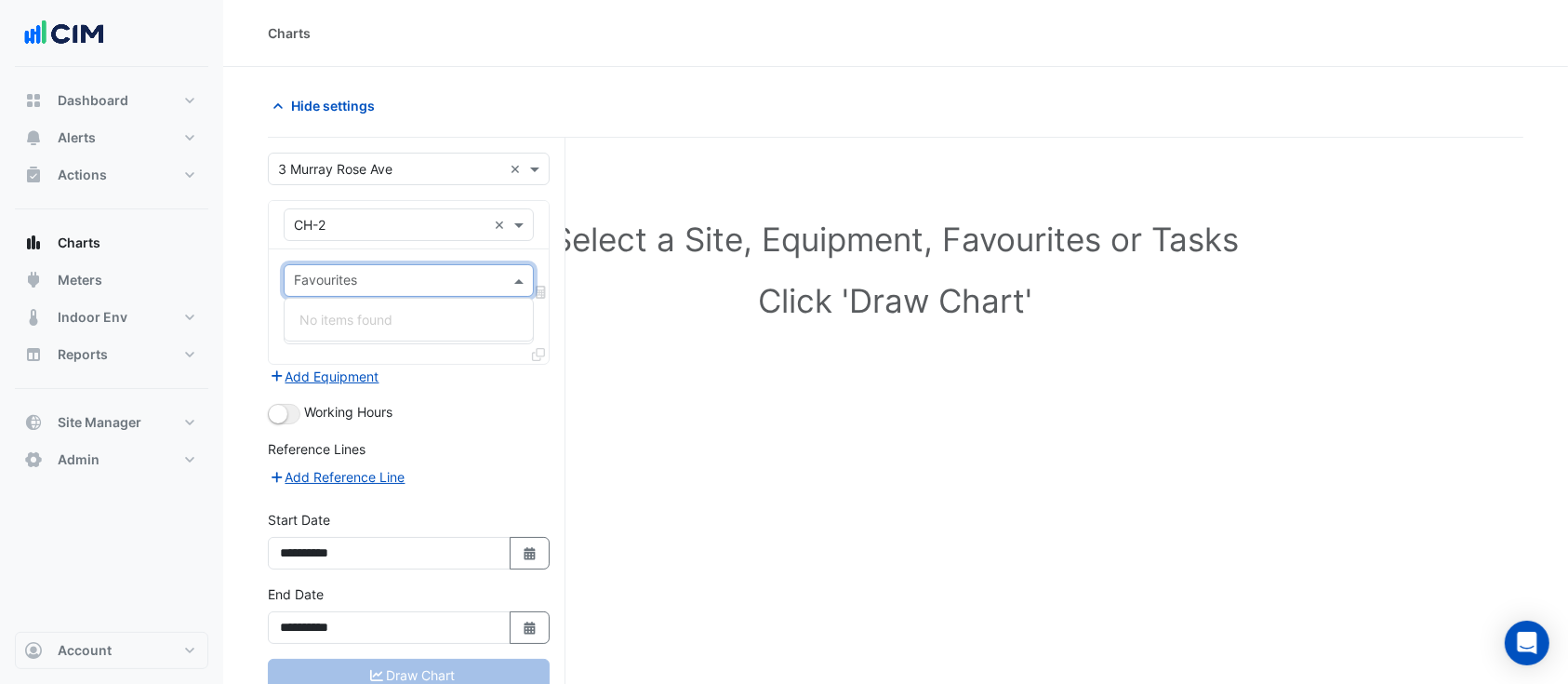 click on "Equipment × CH-2 ×" at bounding box center [408, 224] 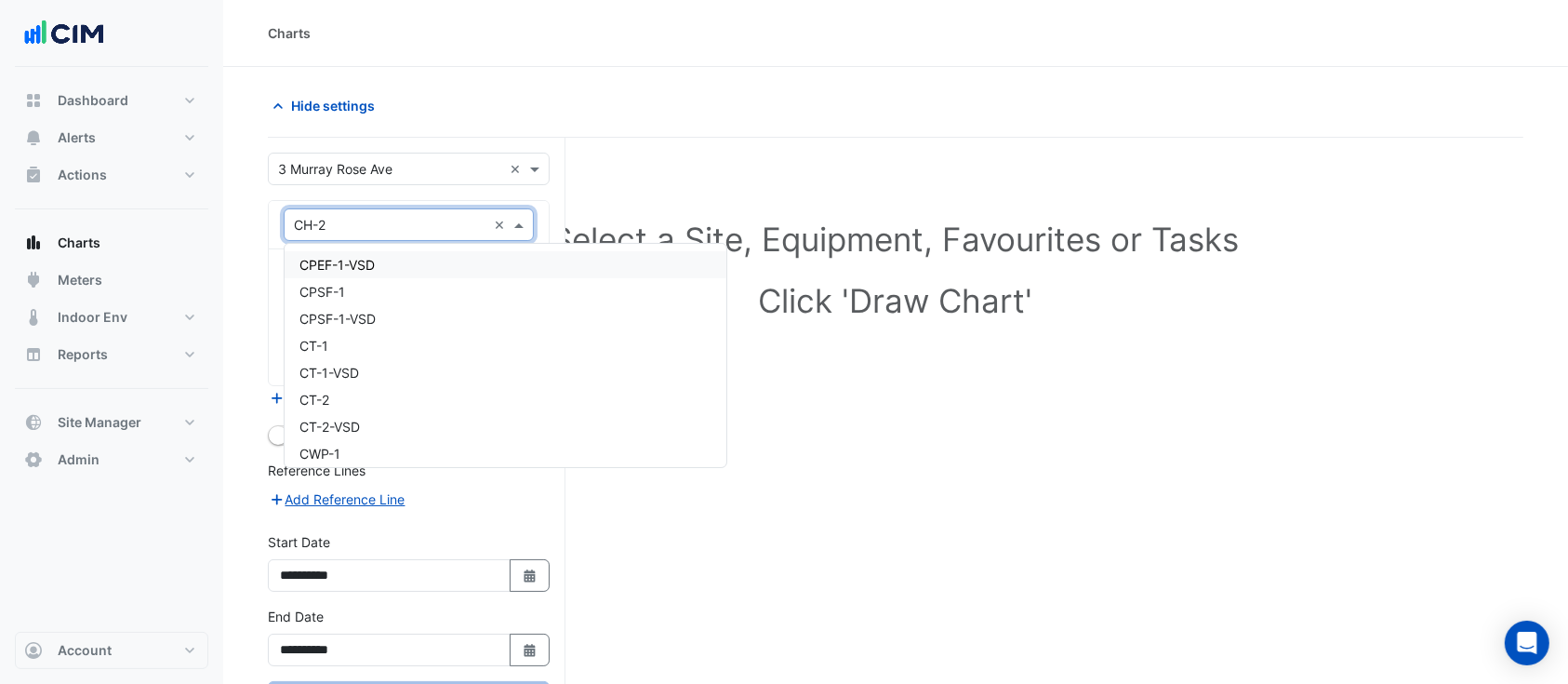 scroll, scrollTop: 1171, scrollLeft: 0, axis: vertical 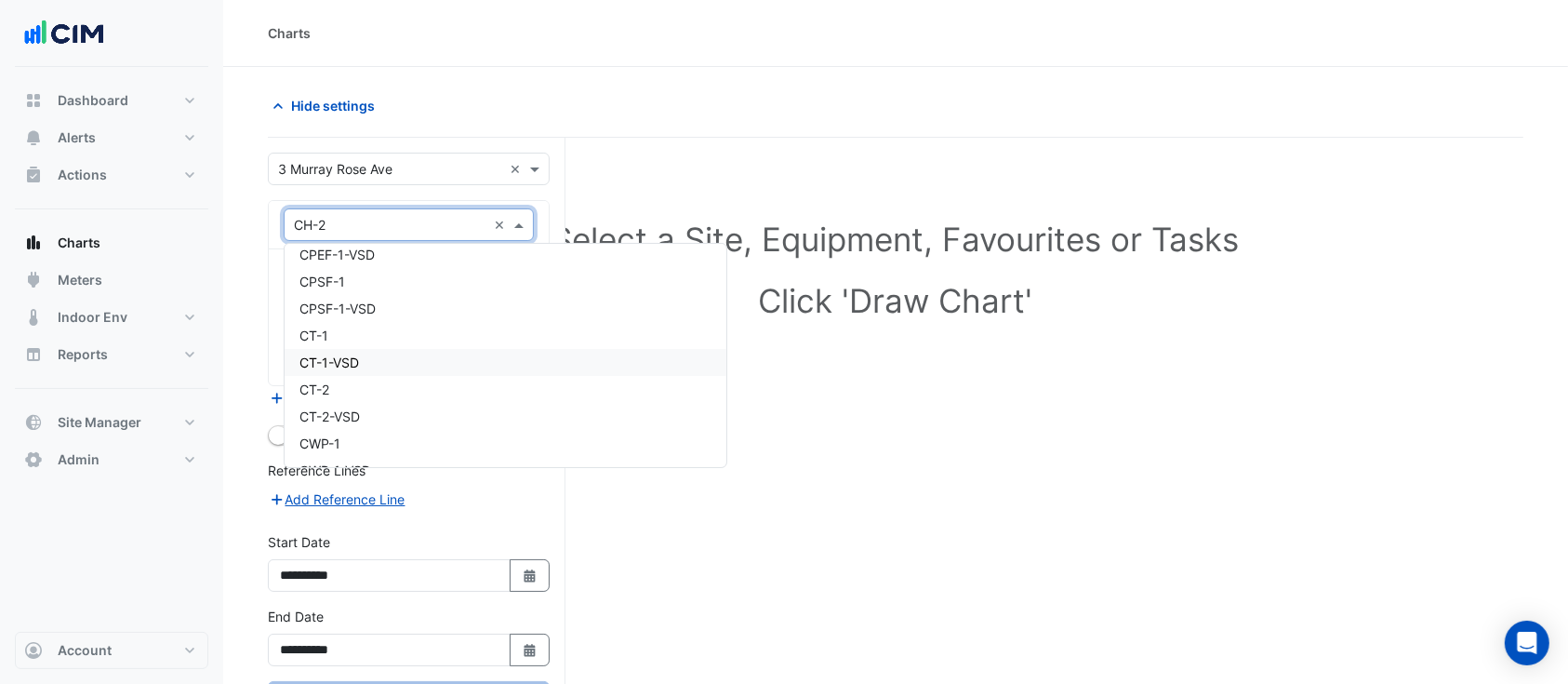 click on "CT-1-VSD" at bounding box center [505, 362] 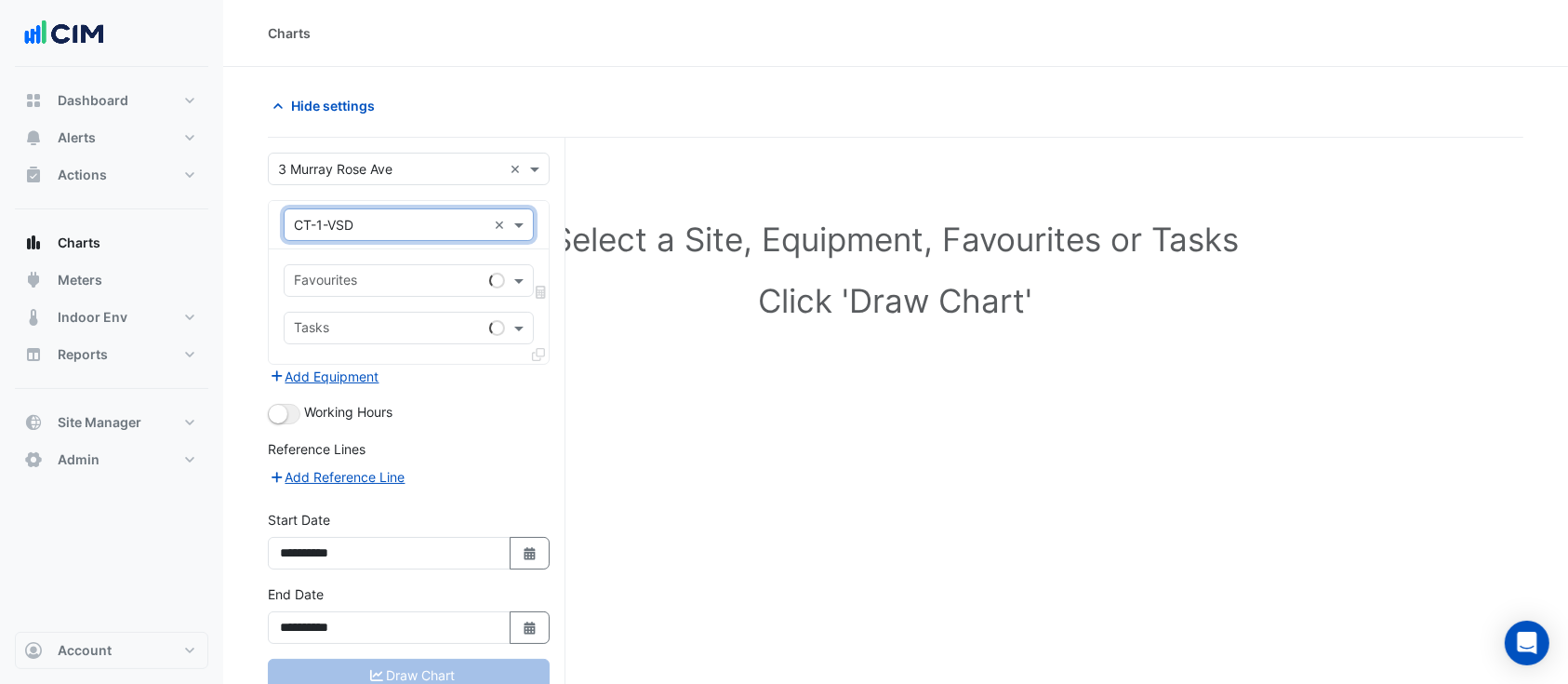 click at bounding box center (388, 282) 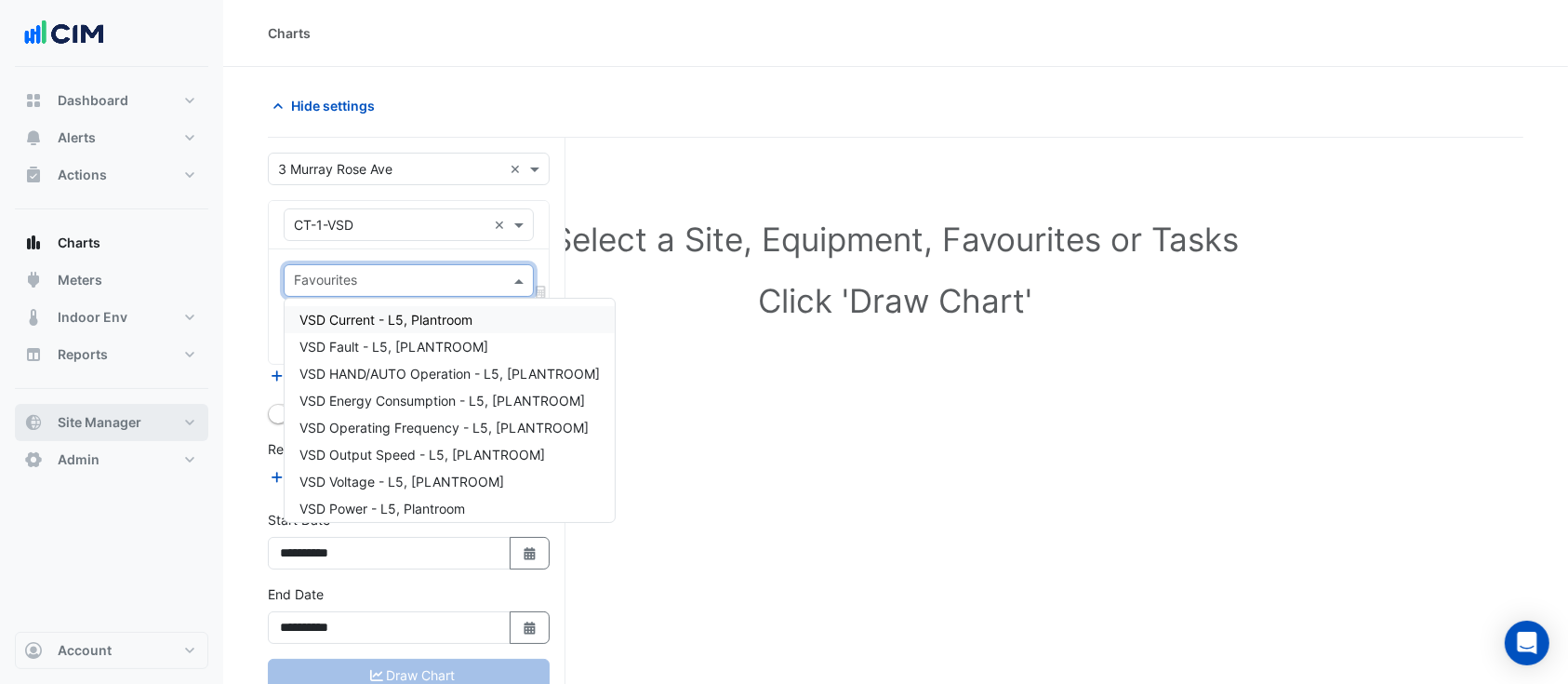 click on "Site Manager" at bounding box center [100, 422] 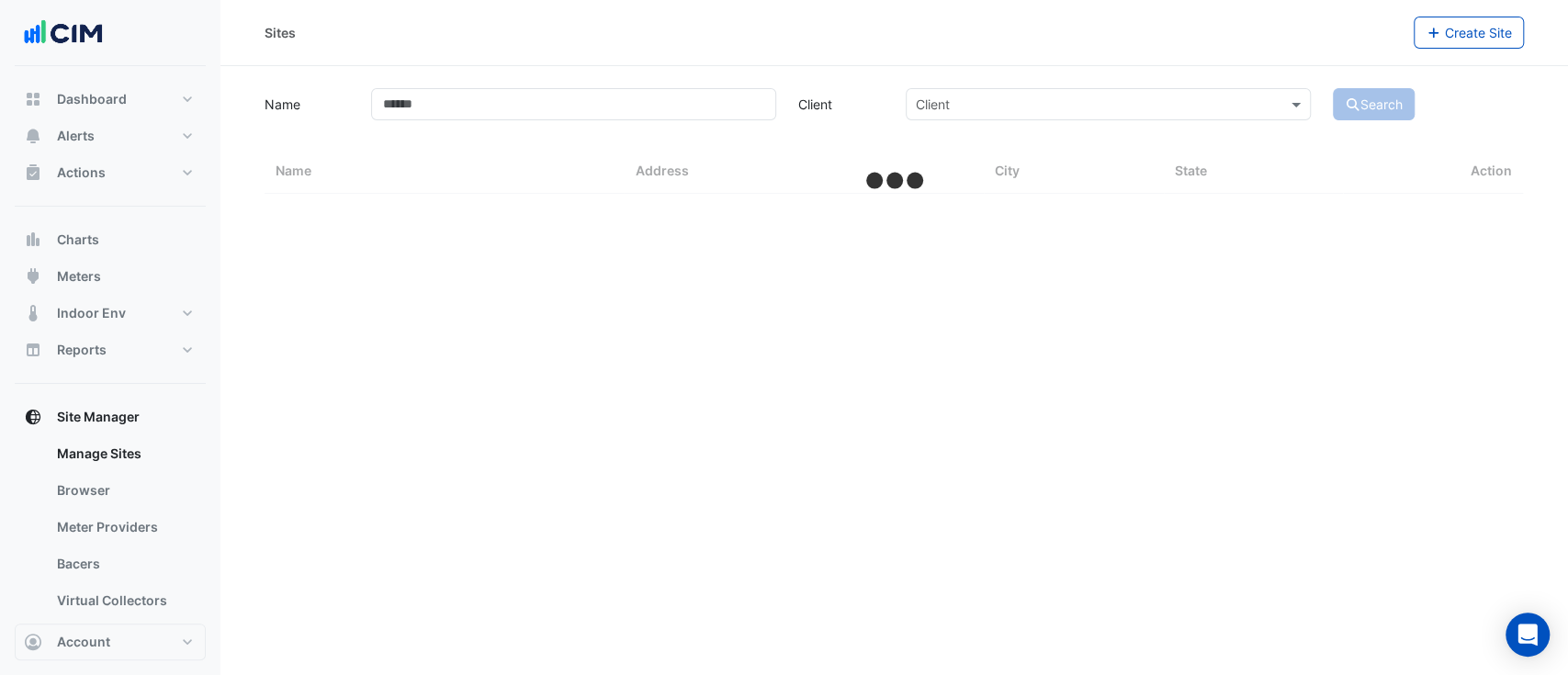 select on "**" 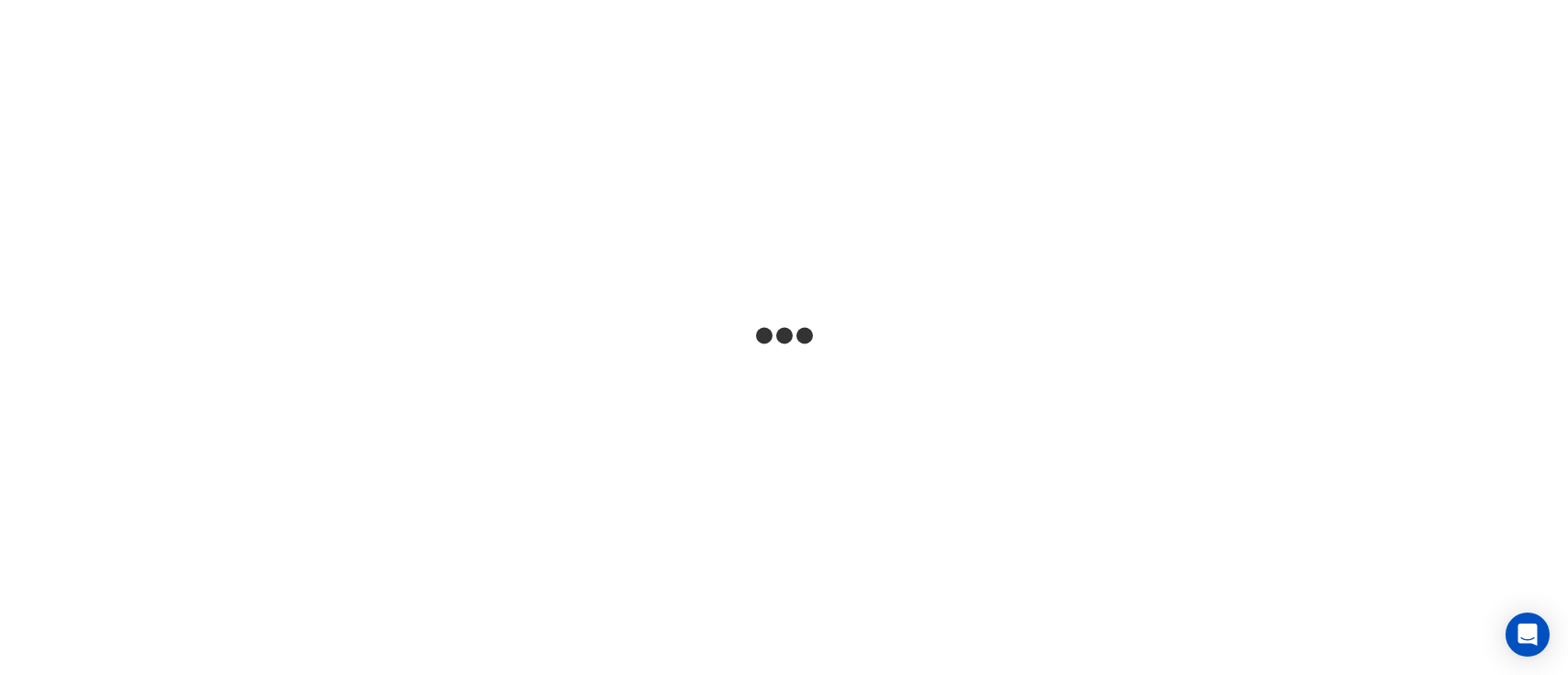 select on "**" 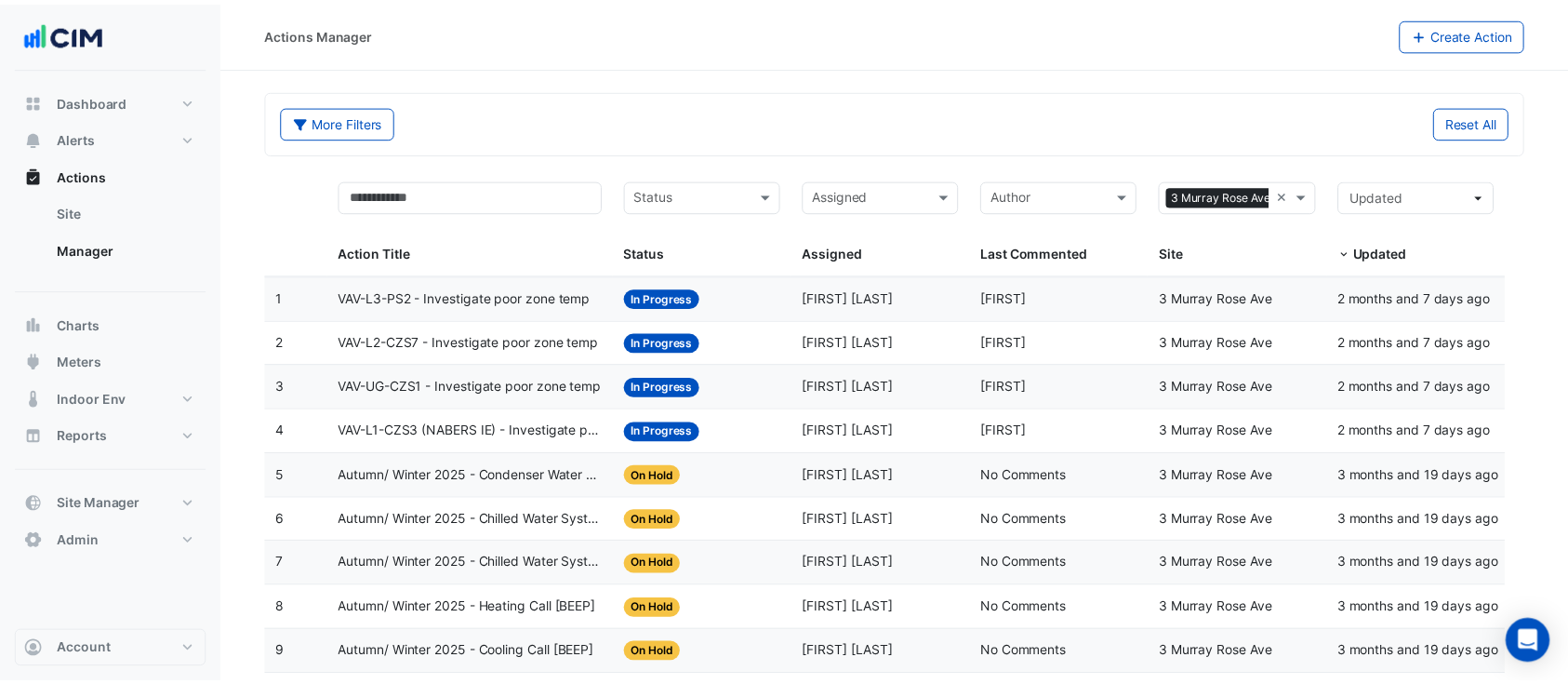 scroll, scrollTop: 0, scrollLeft: 0, axis: both 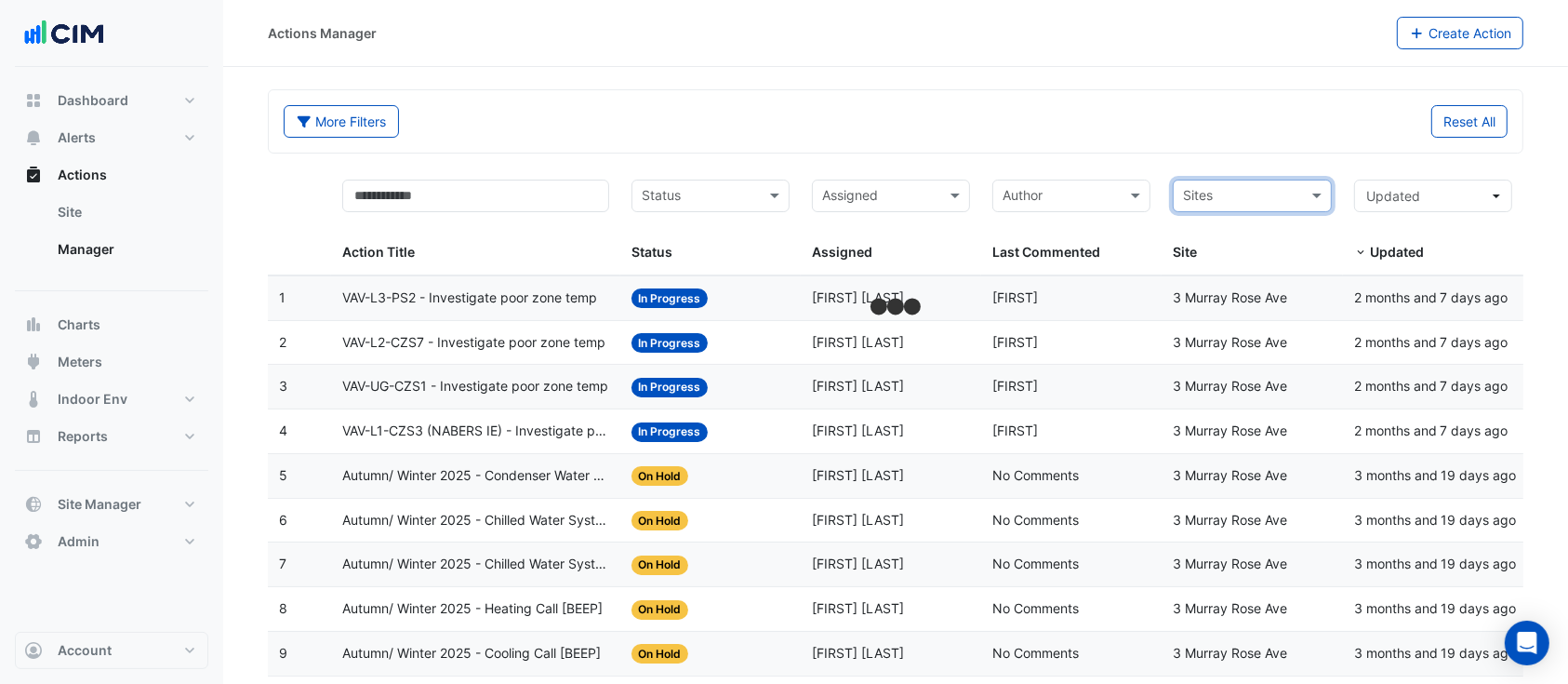 click at bounding box center (1241, 197) 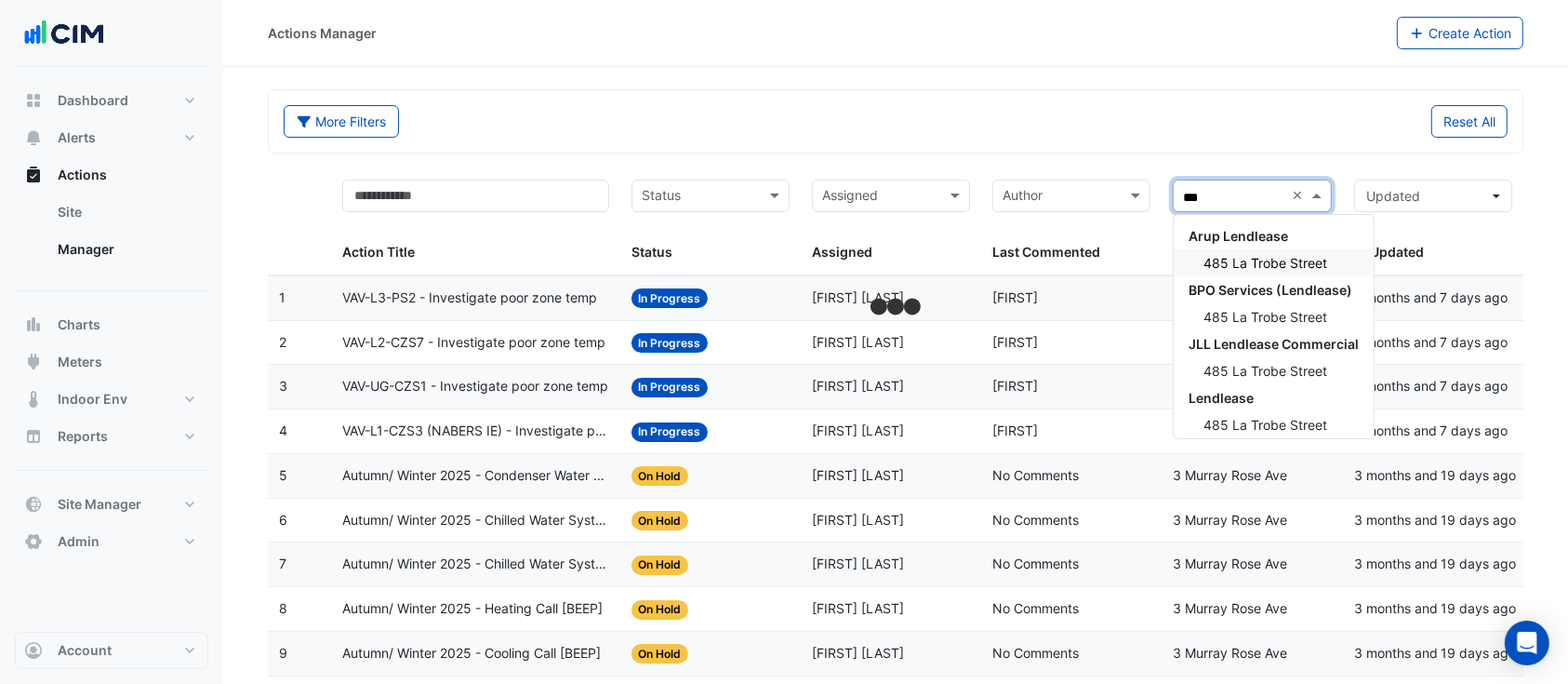 click on "485 La Trobe Street" at bounding box center (1273, 262) 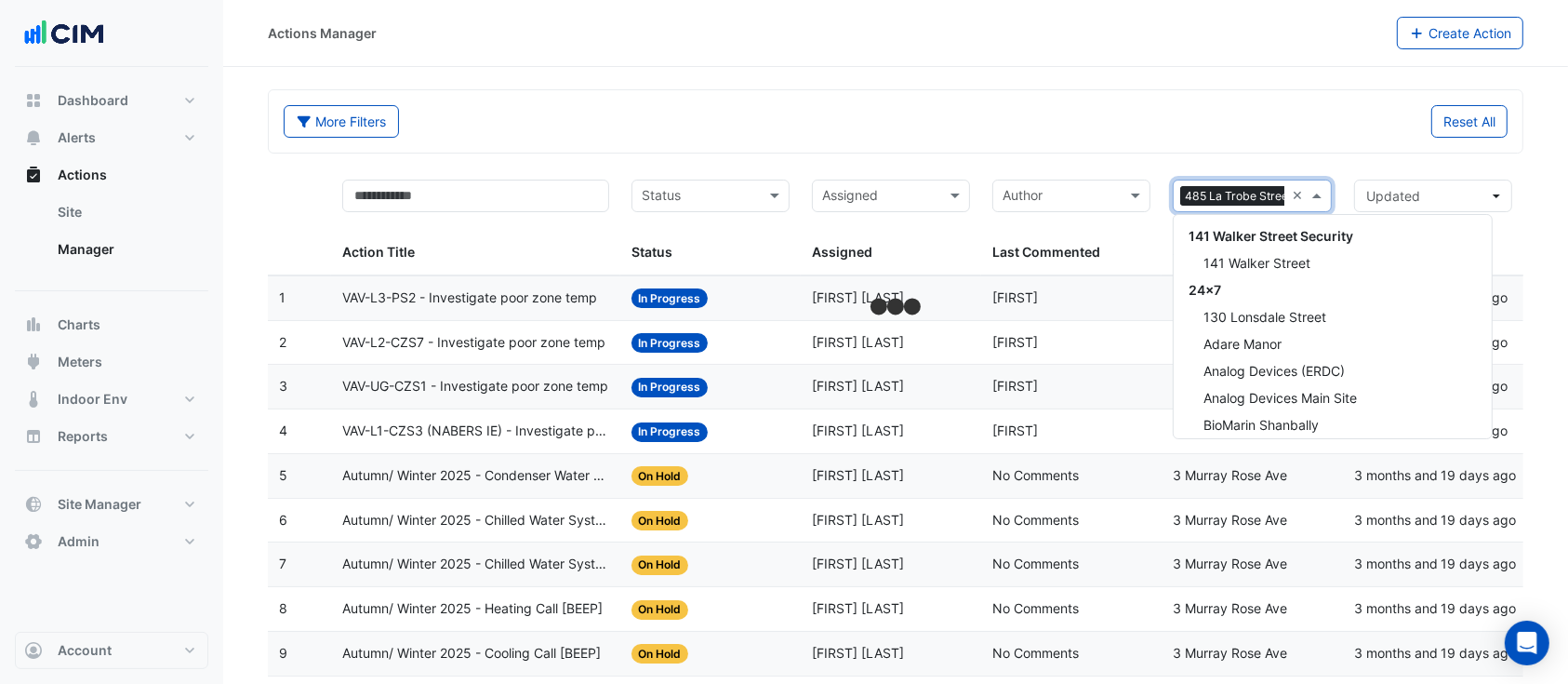 scroll, scrollTop: 0, scrollLeft: 6, axis: horizontal 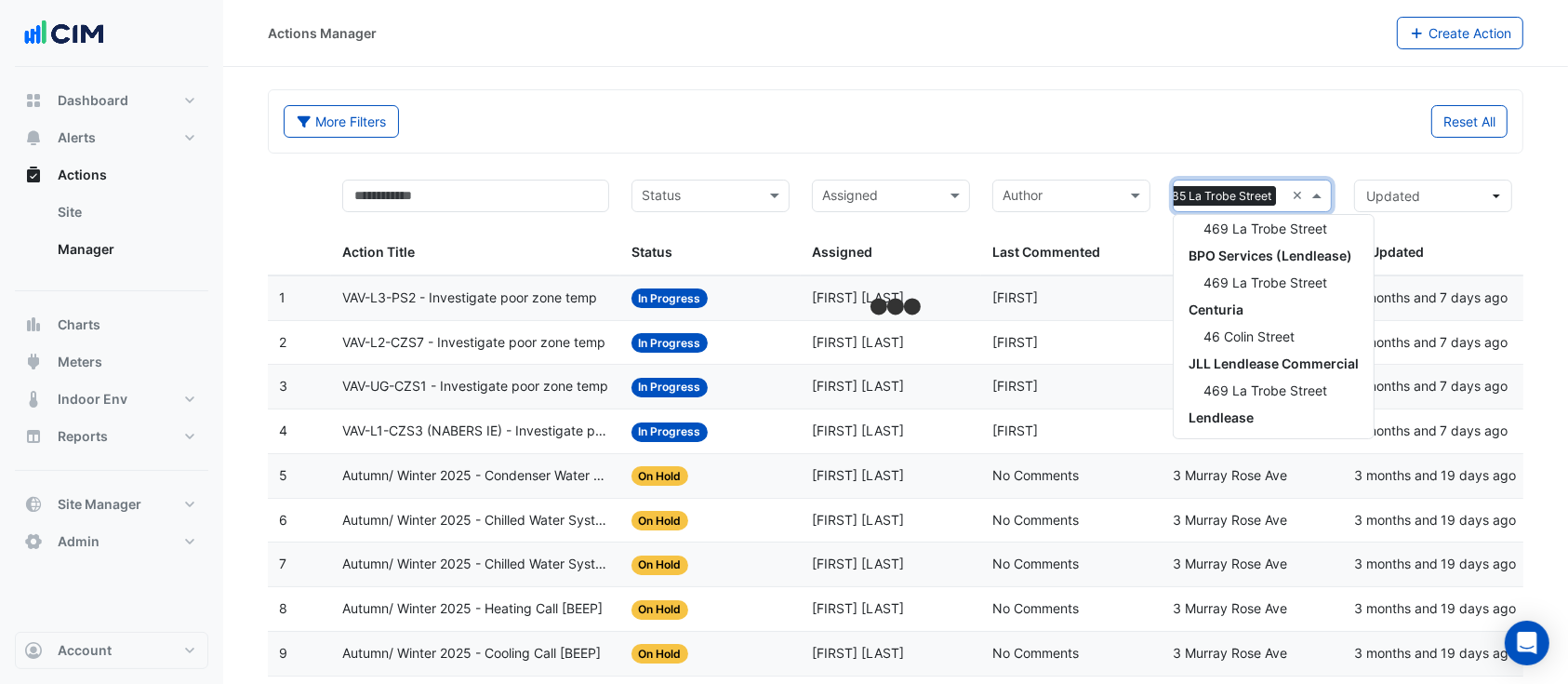 type on "***" 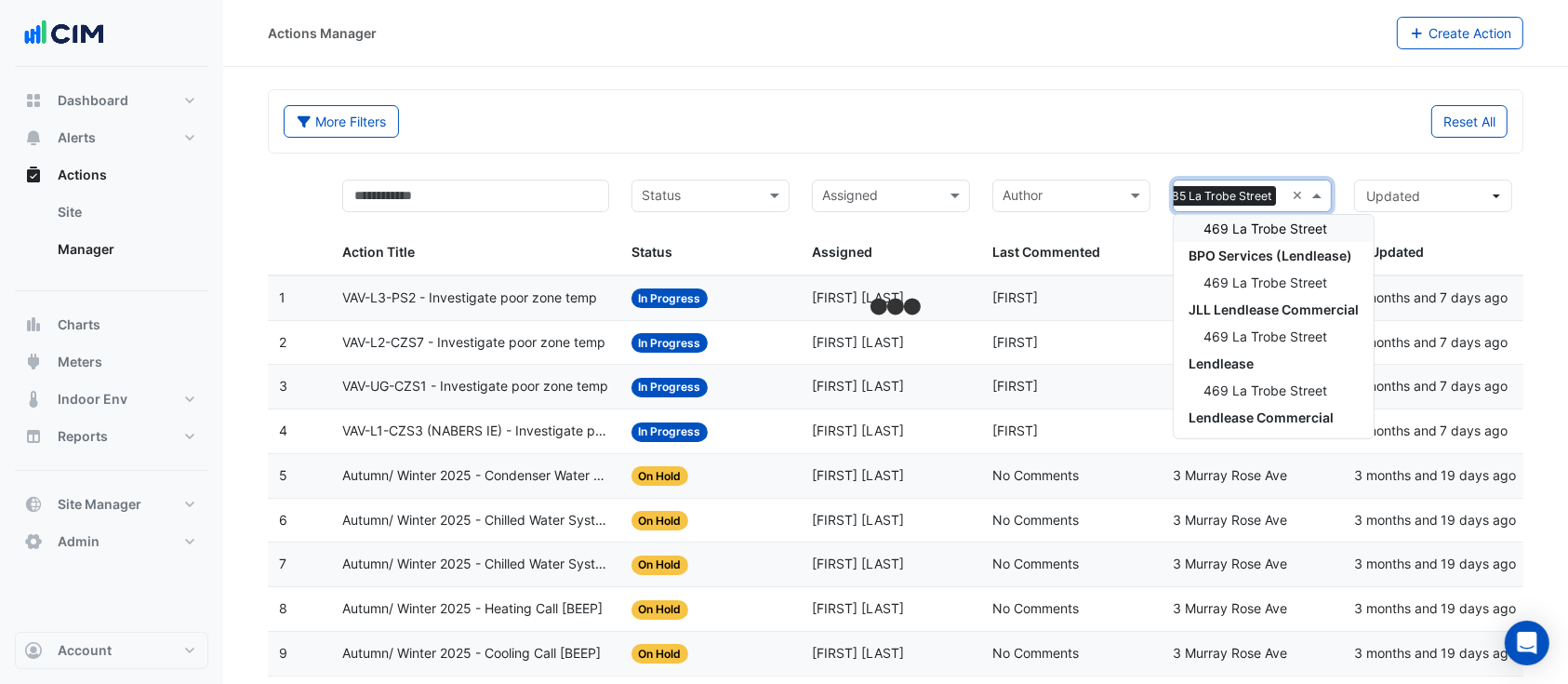 click on "469 La Trobe Street" at bounding box center [1273, 228] 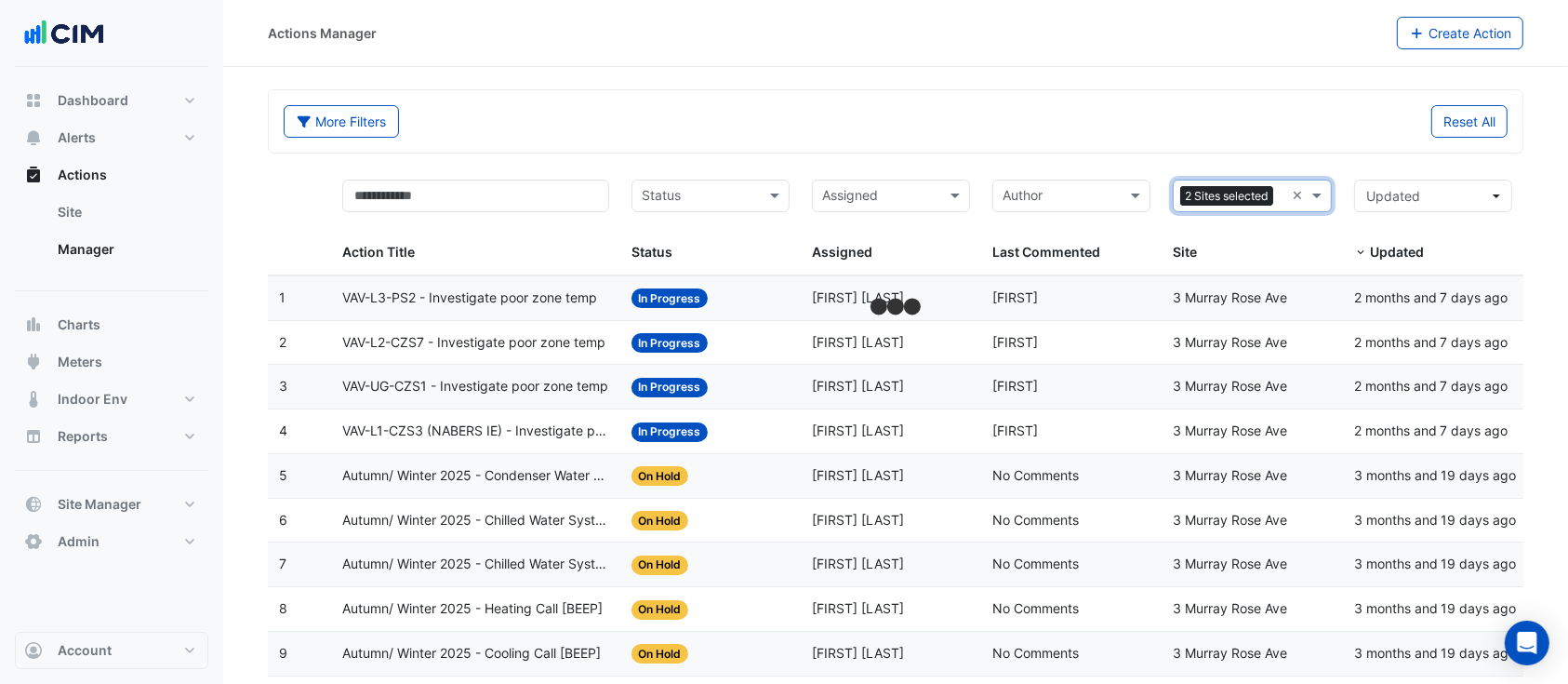 scroll, scrollTop: 0, scrollLeft: 0, axis: both 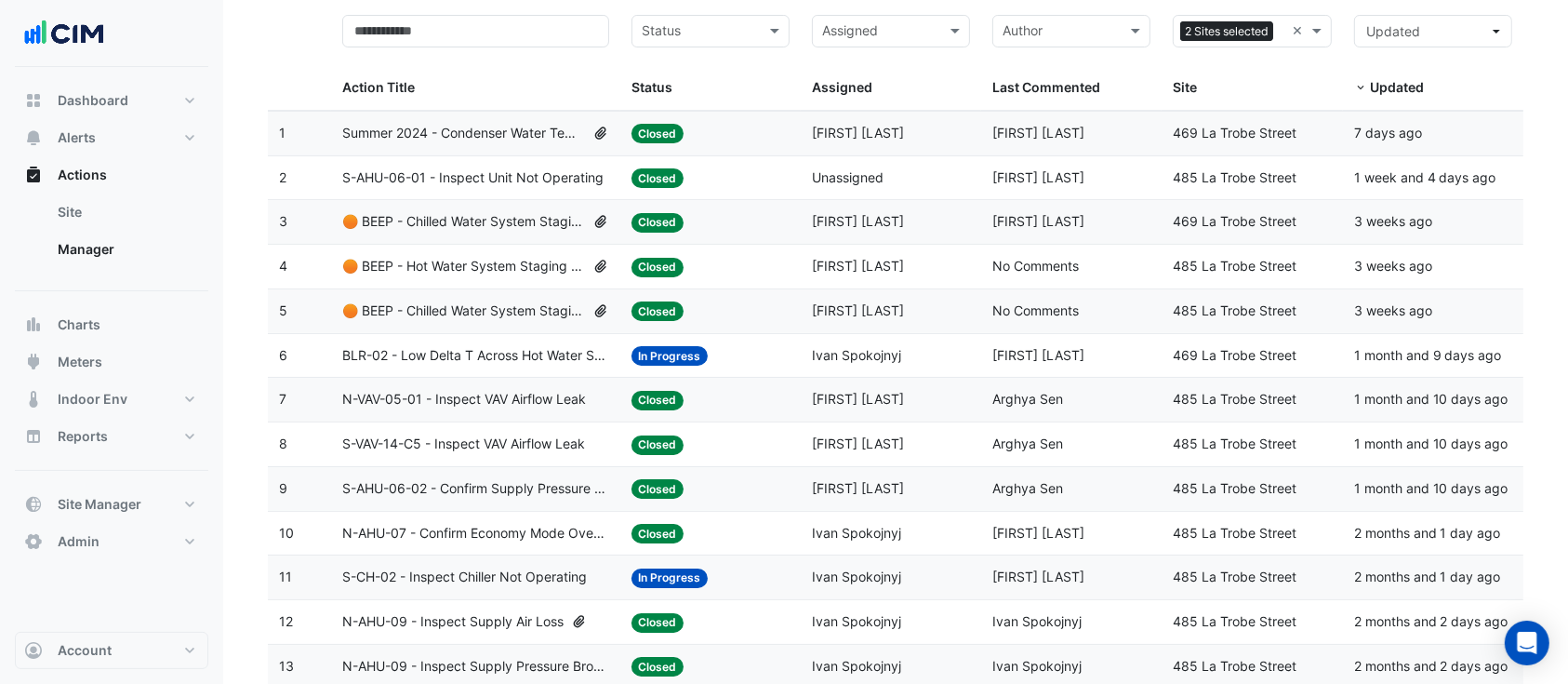 click on "Summer 2024 - Condenser Water Temperature Reset (Wet Bulb) [BEEP]" 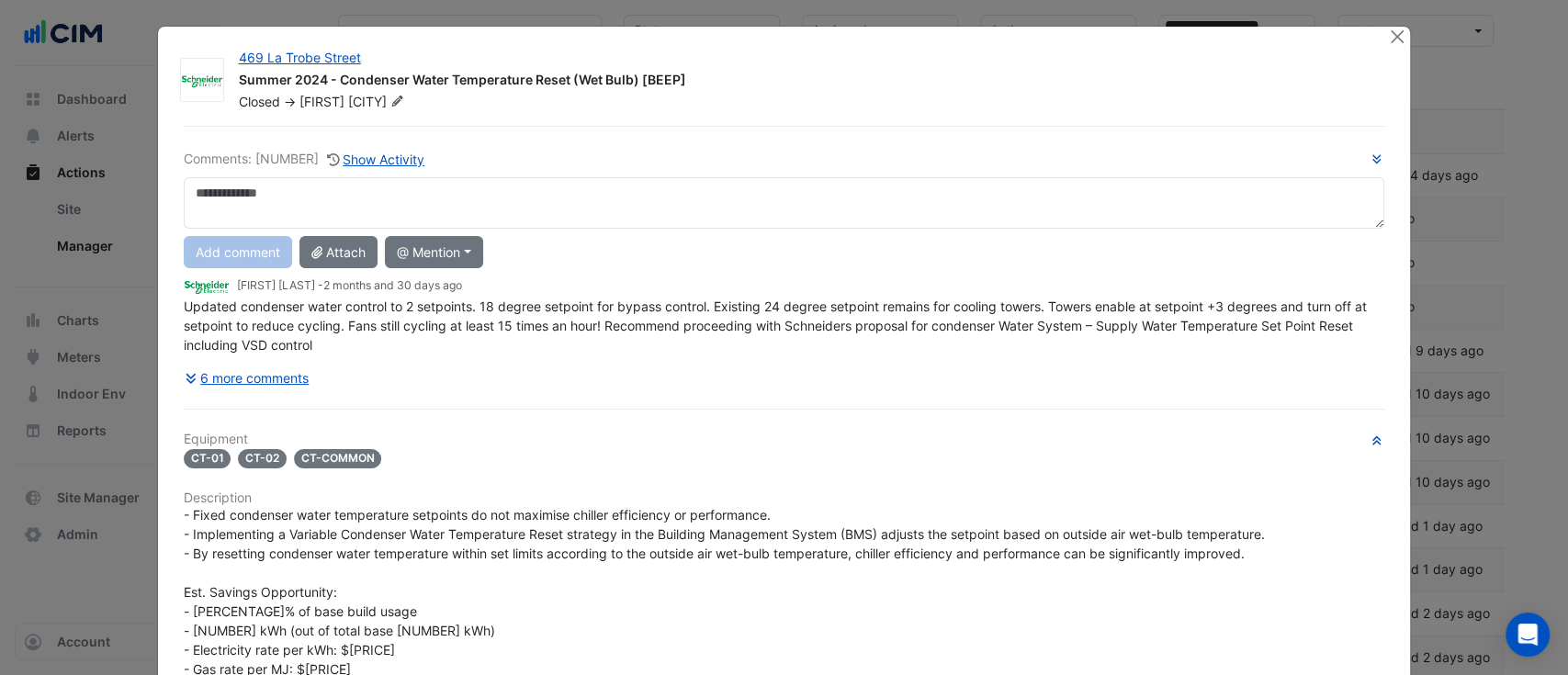 click on "Comments: [NUMBER]
Show Activity
Add comment
Attach
@ Mention
Arup Lendlease
[PERSON]
BPO Services (Lendlease)
BPO Services
CIM
CIM Support
JLL Lendlease Commercial
[FIRST] [LAST]
Lendlease" 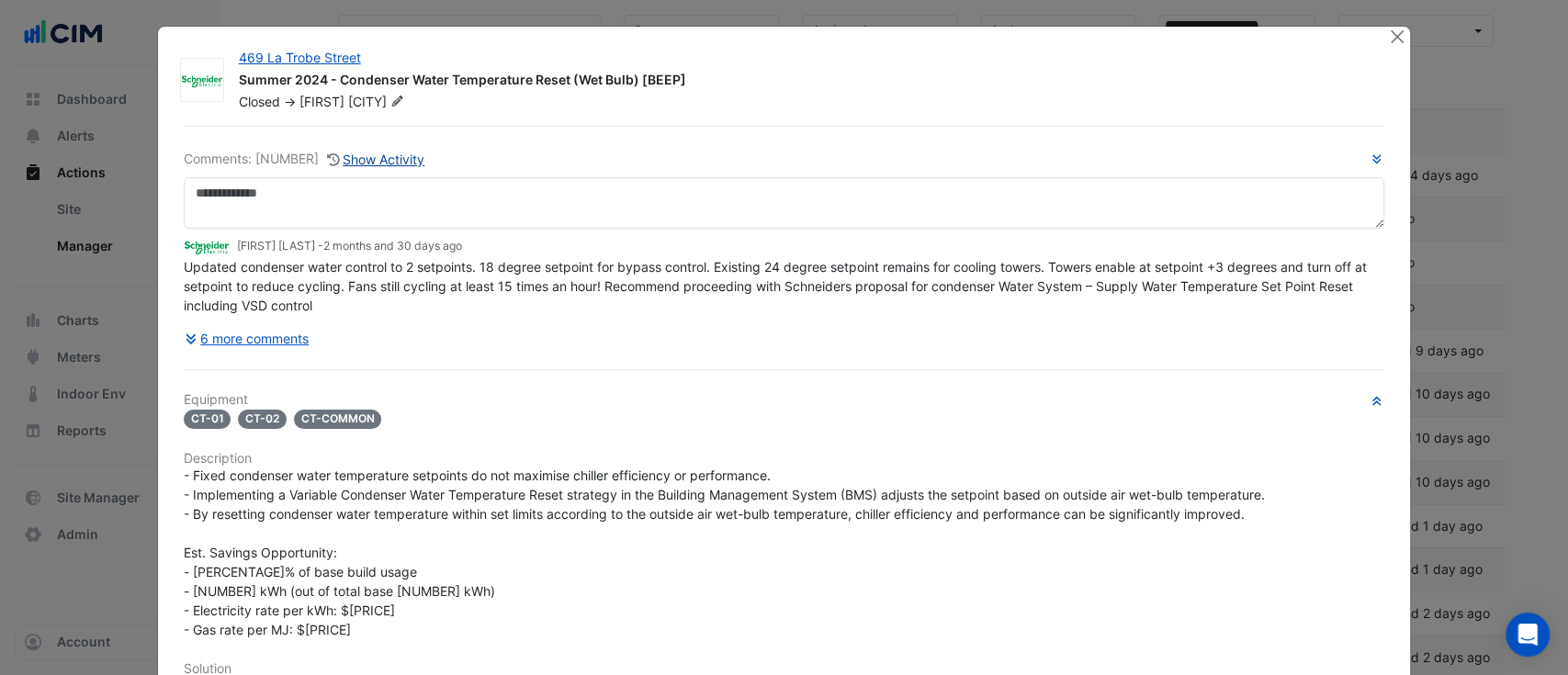 click on "Show Activity" 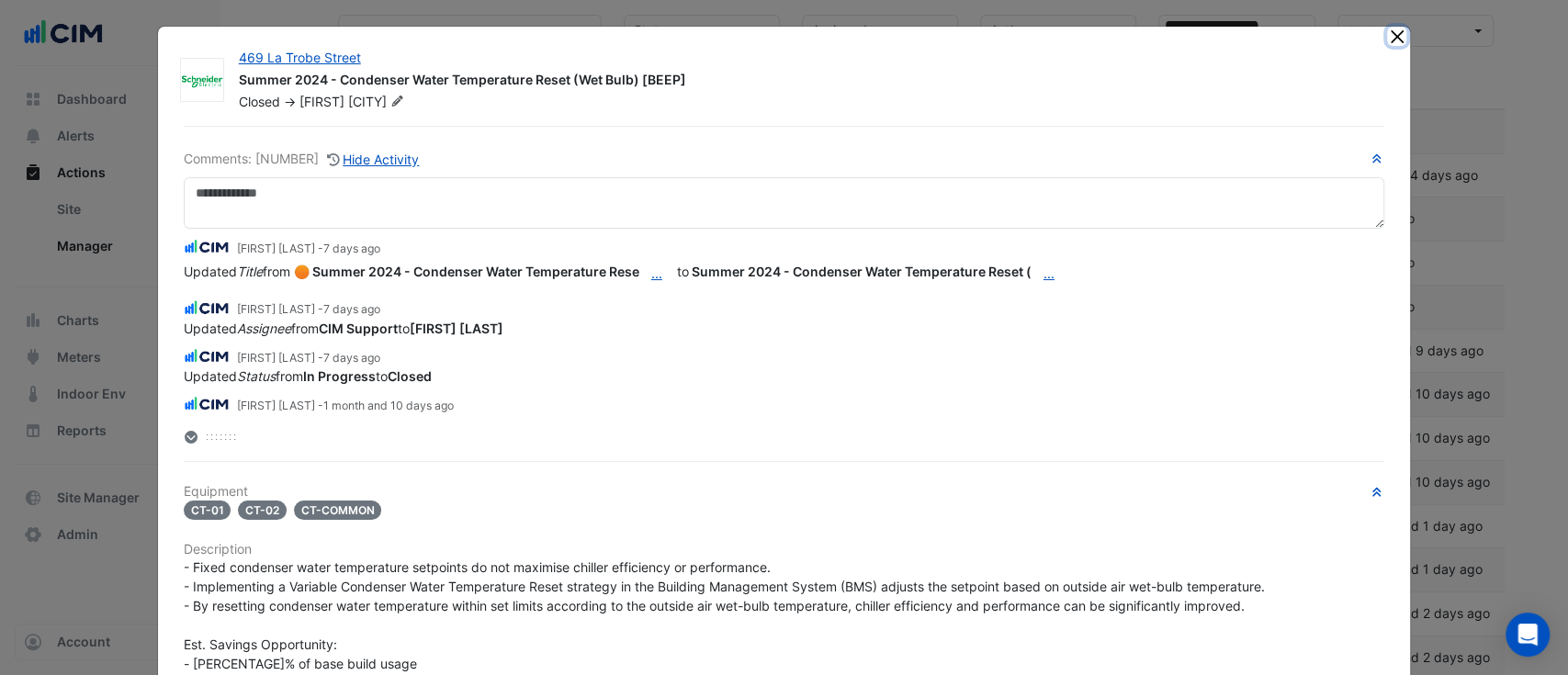 click 